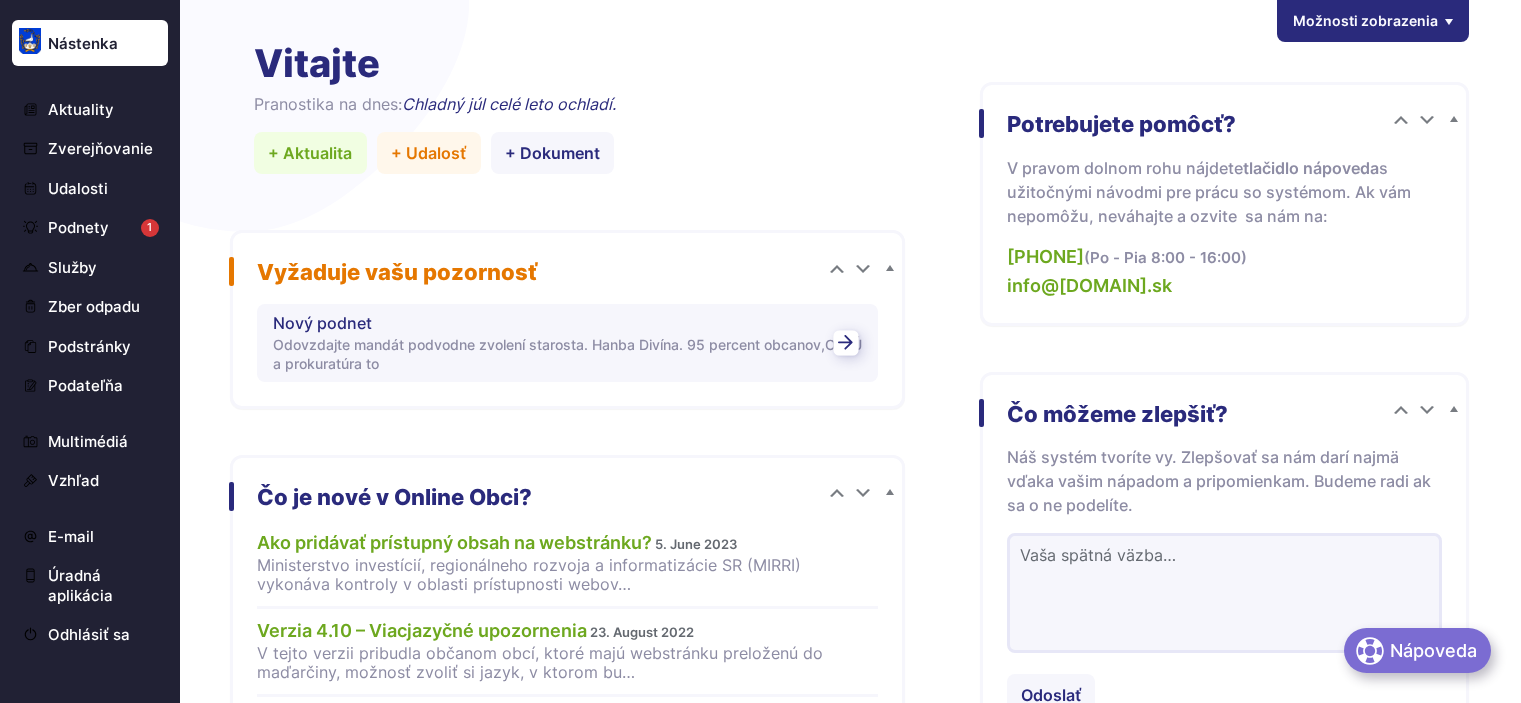 scroll, scrollTop: 0, scrollLeft: 0, axis: both 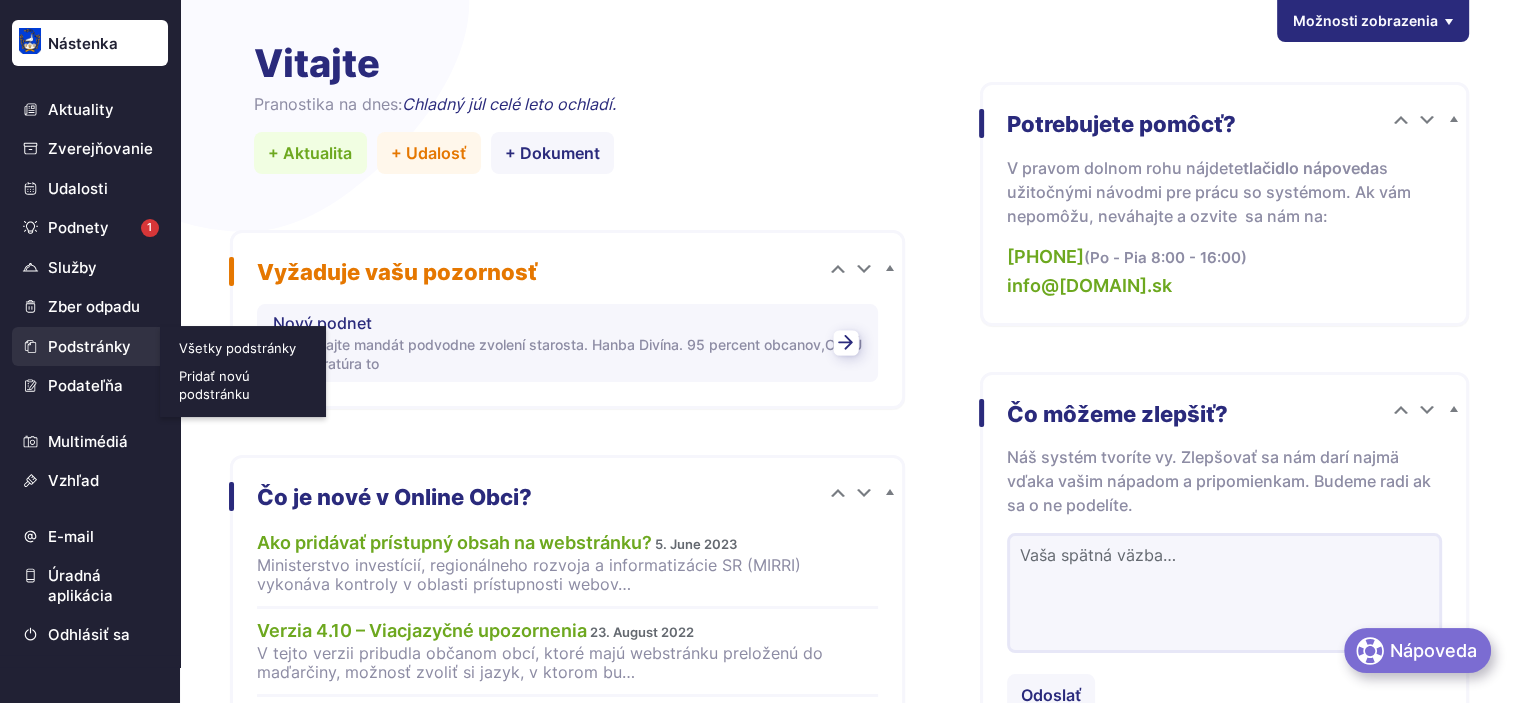 click on "Podstránky" at bounding box center [90, 347] 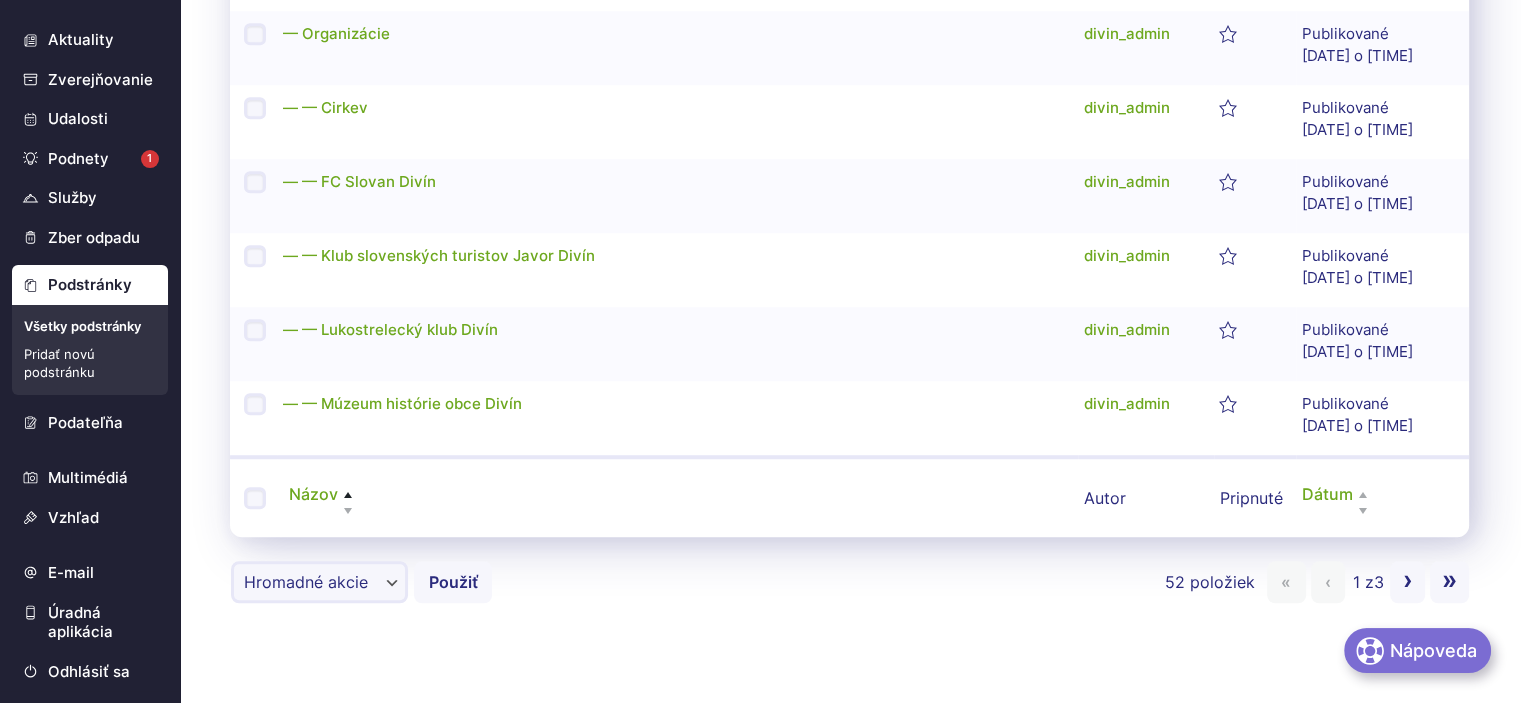 scroll, scrollTop: 1660, scrollLeft: 0, axis: vertical 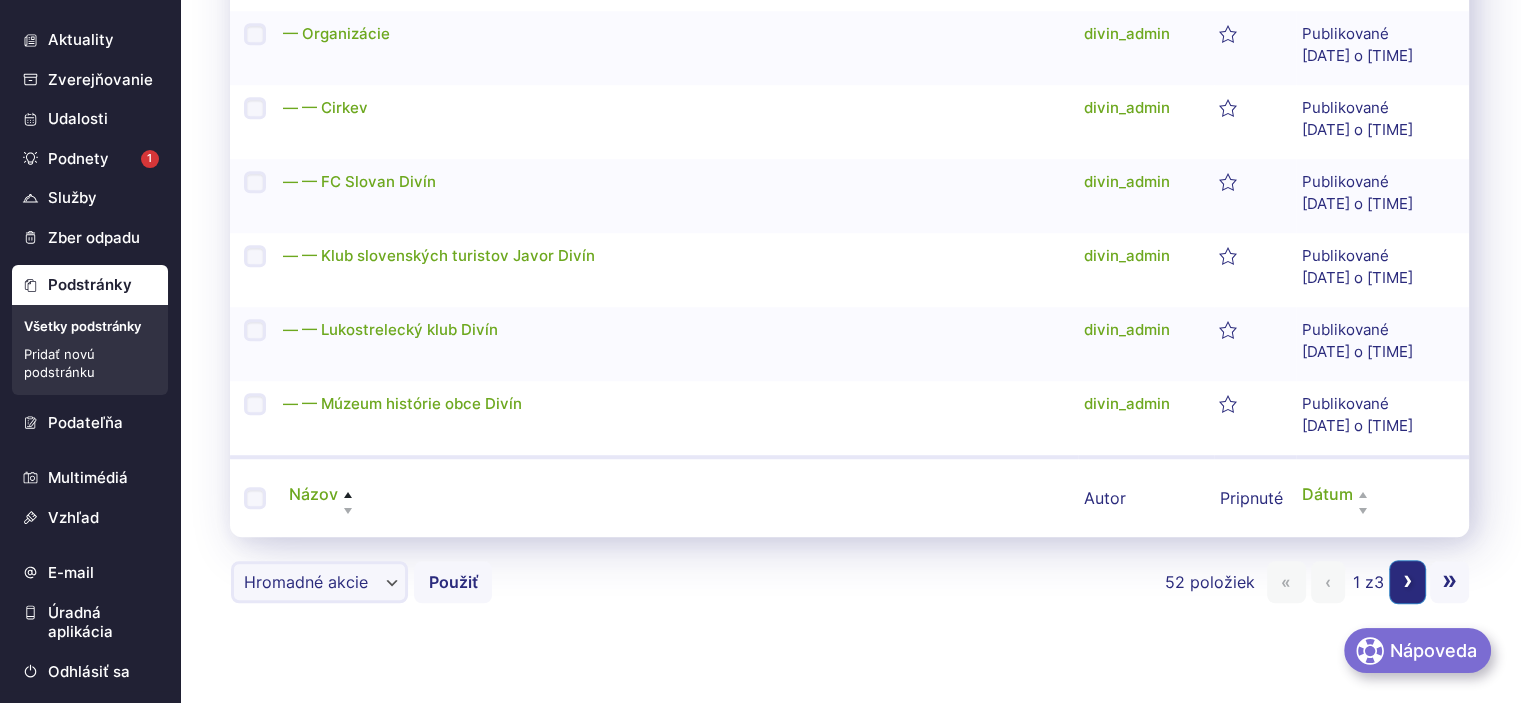 click on "›" at bounding box center (1408, 578) 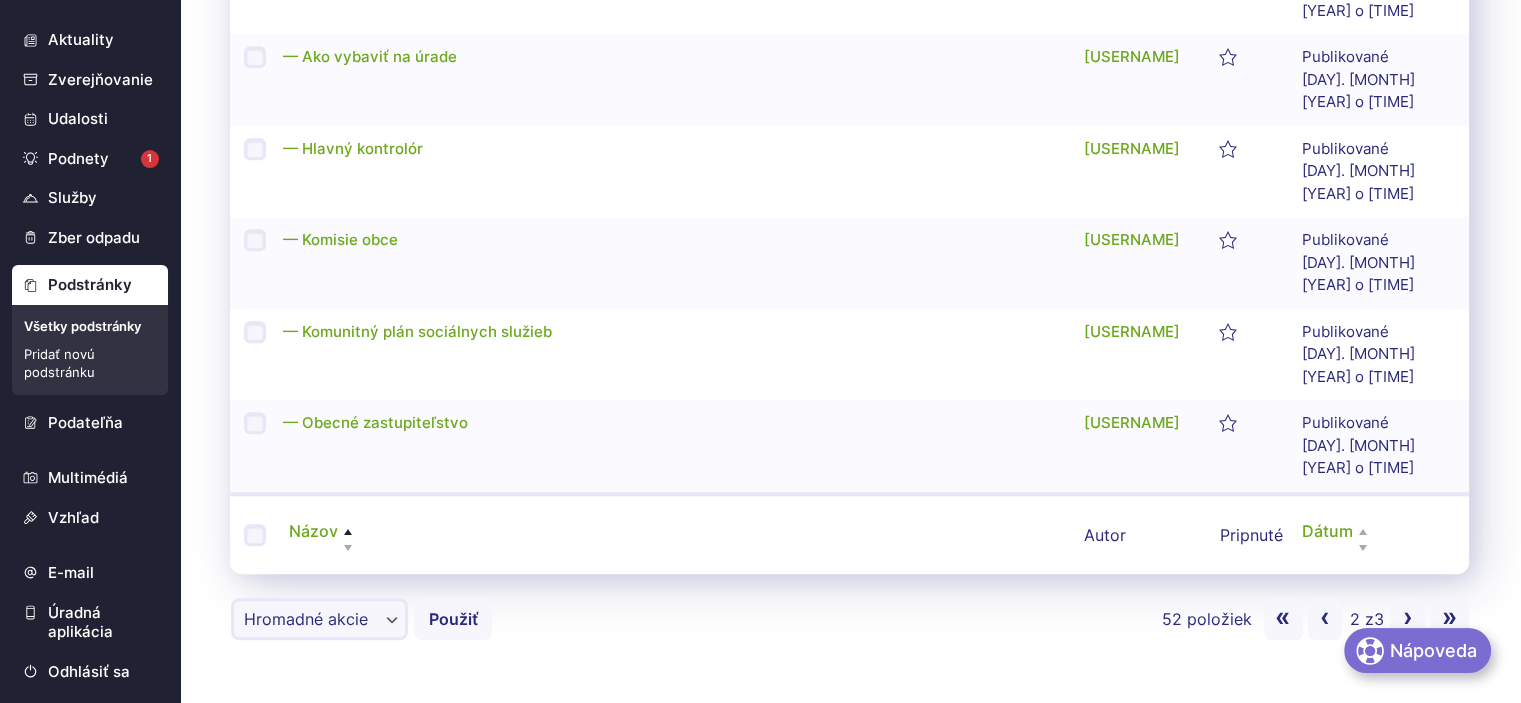scroll, scrollTop: 1952, scrollLeft: 0, axis: vertical 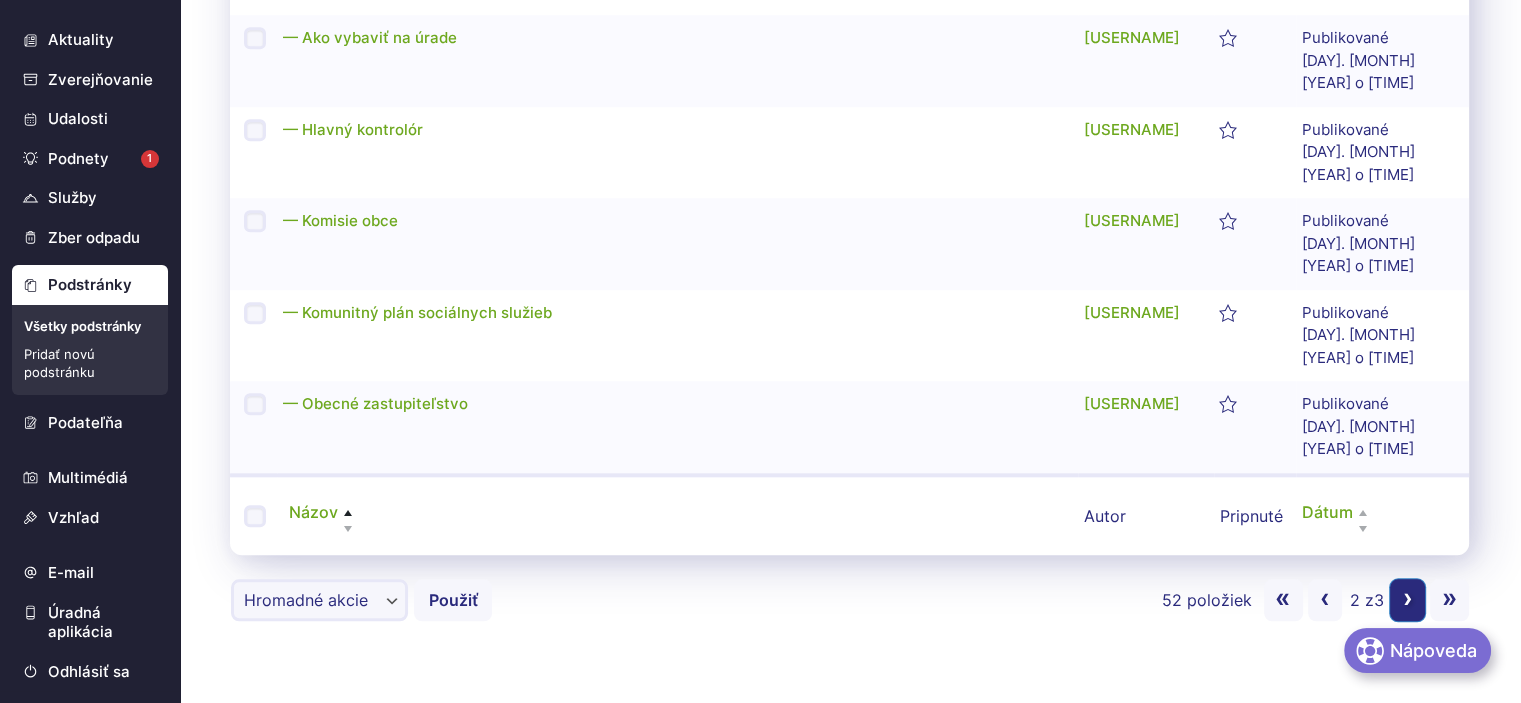 click on "›" at bounding box center [1408, 596] 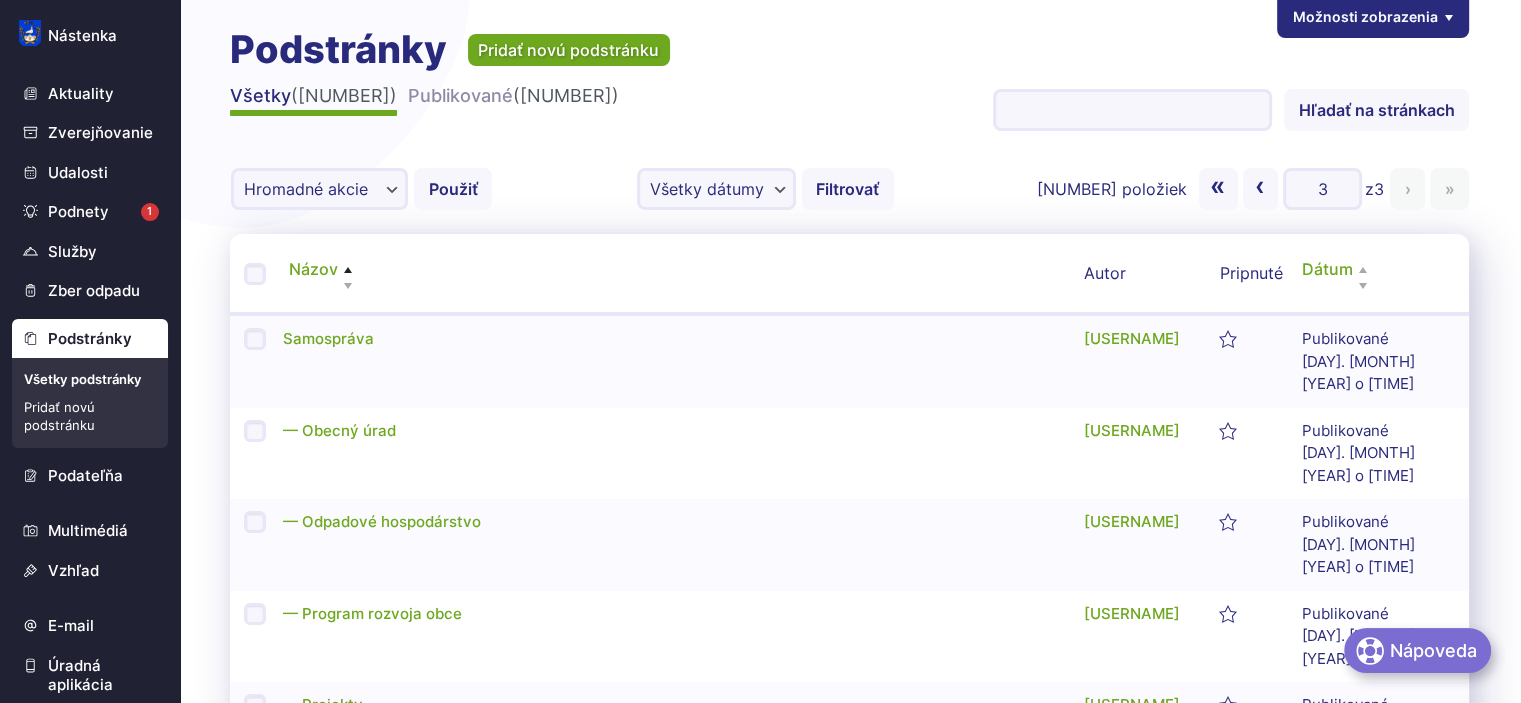 scroll, scrollTop: 0, scrollLeft: 0, axis: both 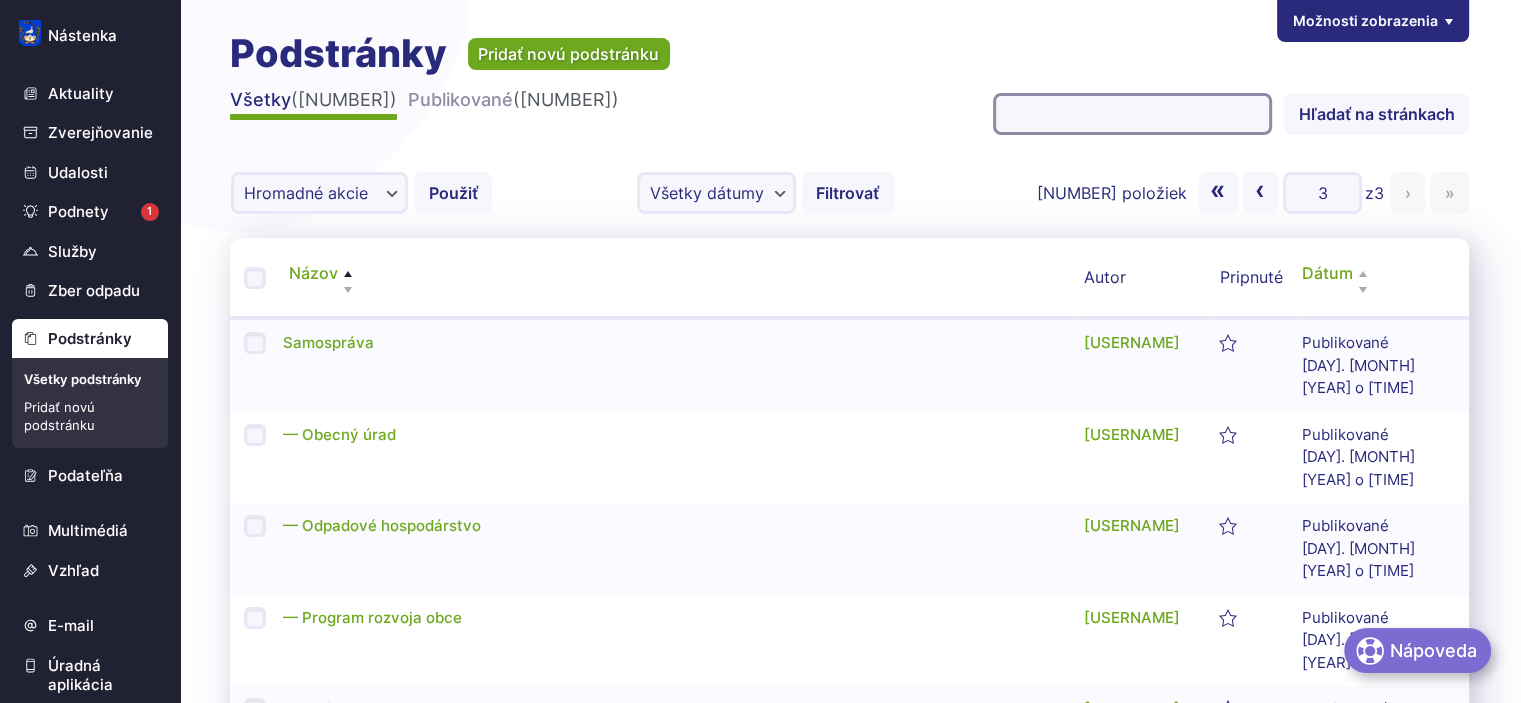 click on "Hľadať na stránkach:" at bounding box center (1132, 114) 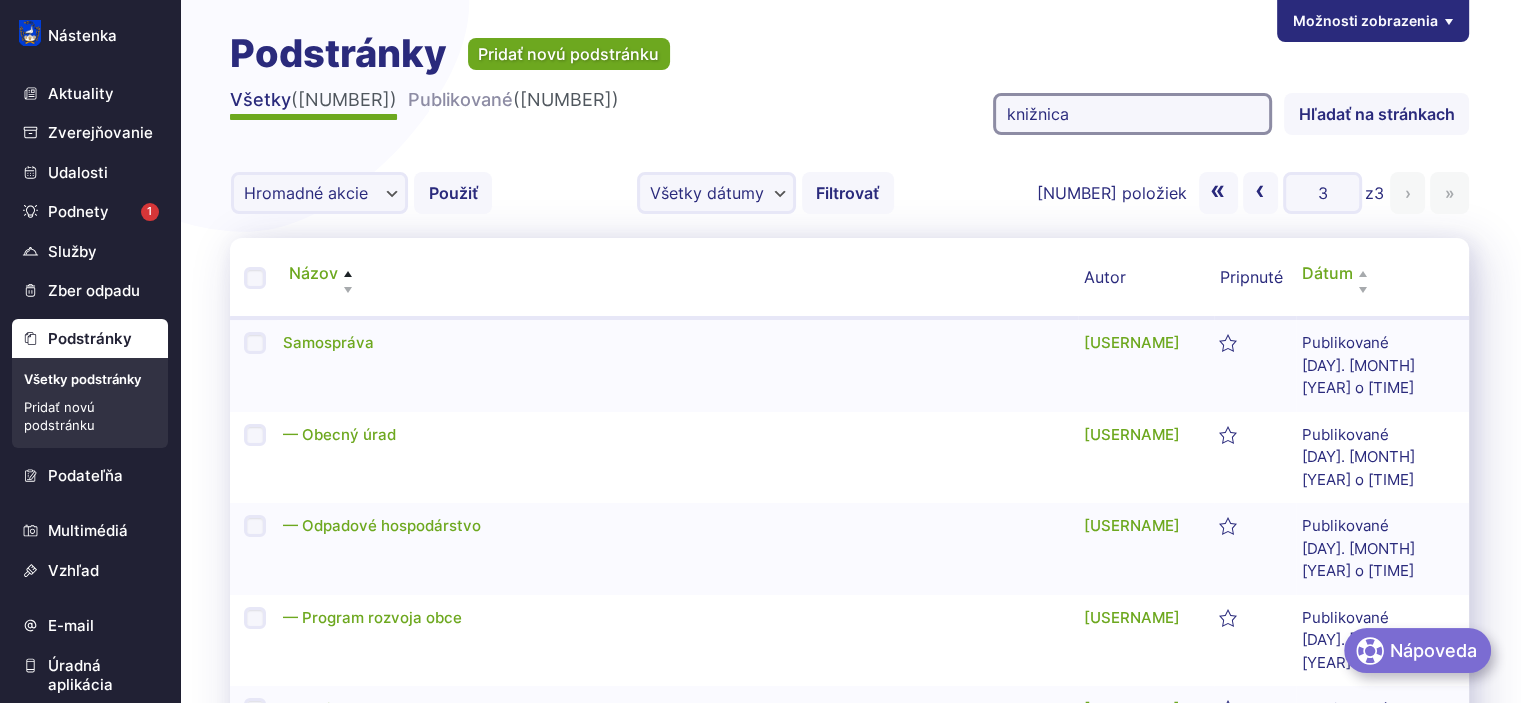 type on "knižnica" 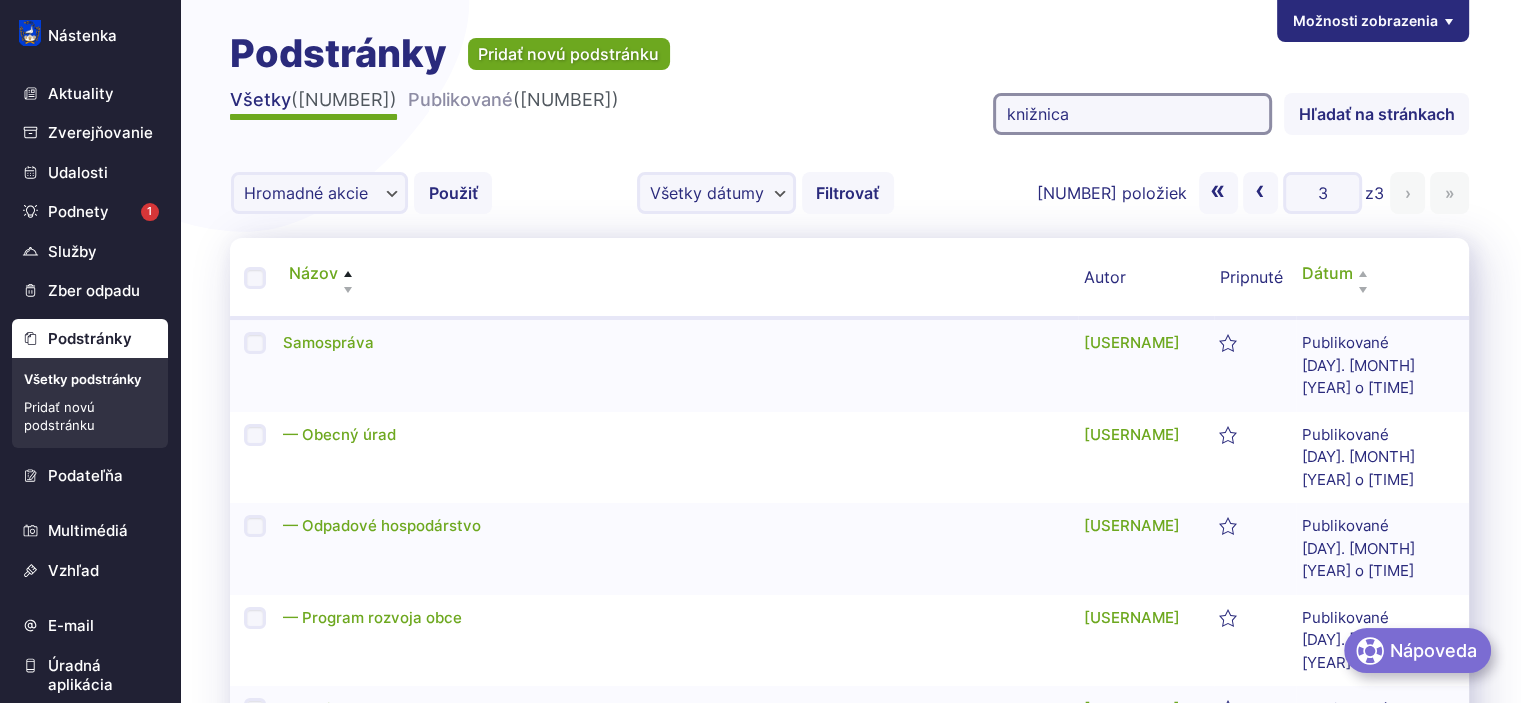 click on "Hľadať na stránkach" at bounding box center (1376, 114) 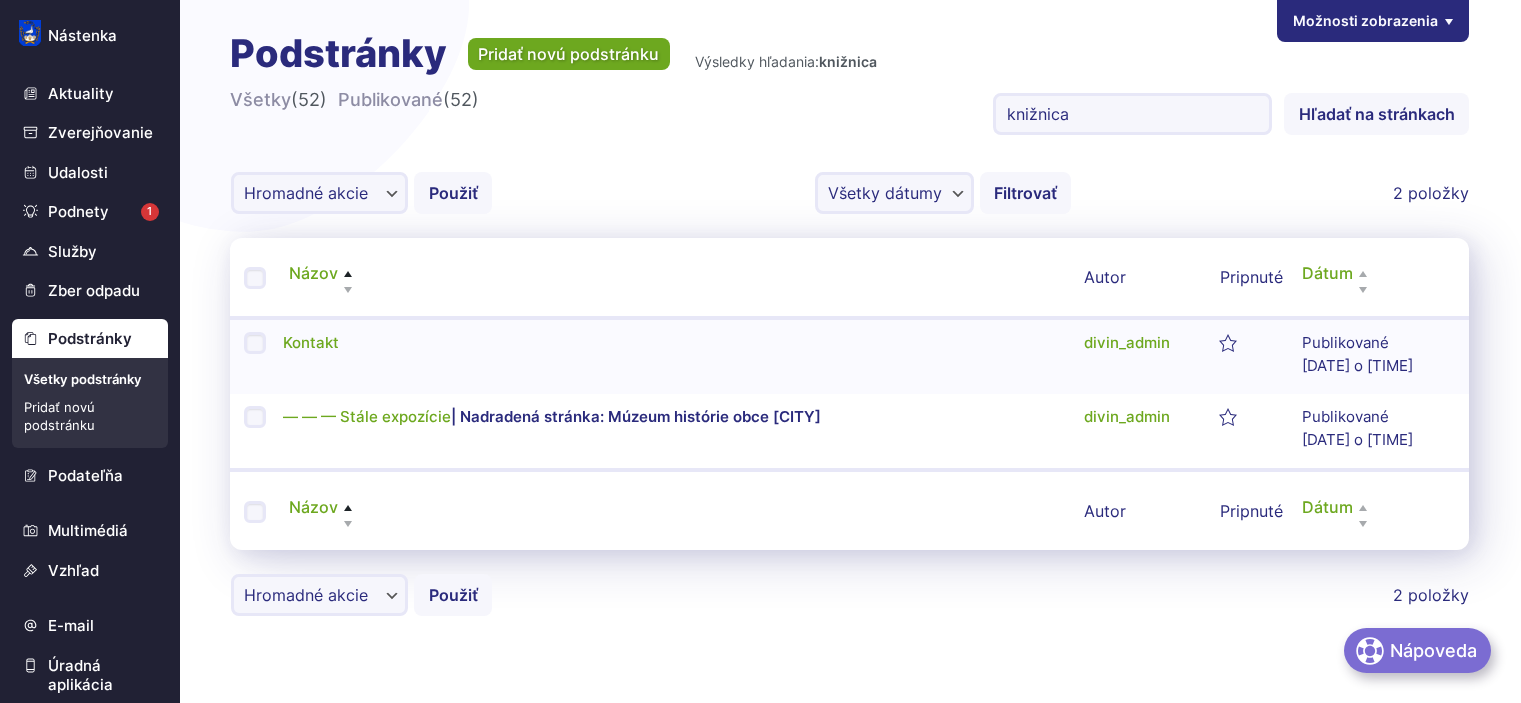 scroll, scrollTop: 0, scrollLeft: 0, axis: both 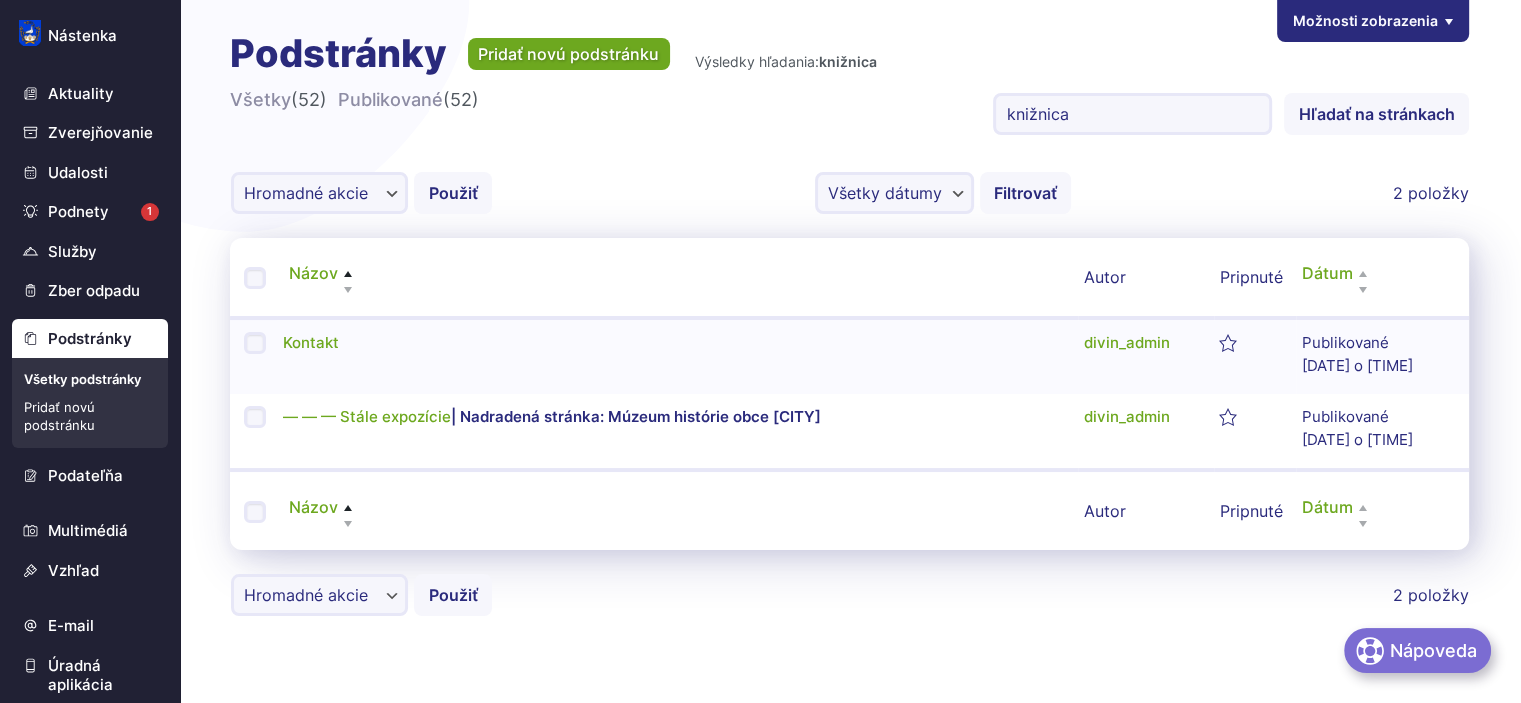 click on "Všetky podstránky" at bounding box center (90, 379) 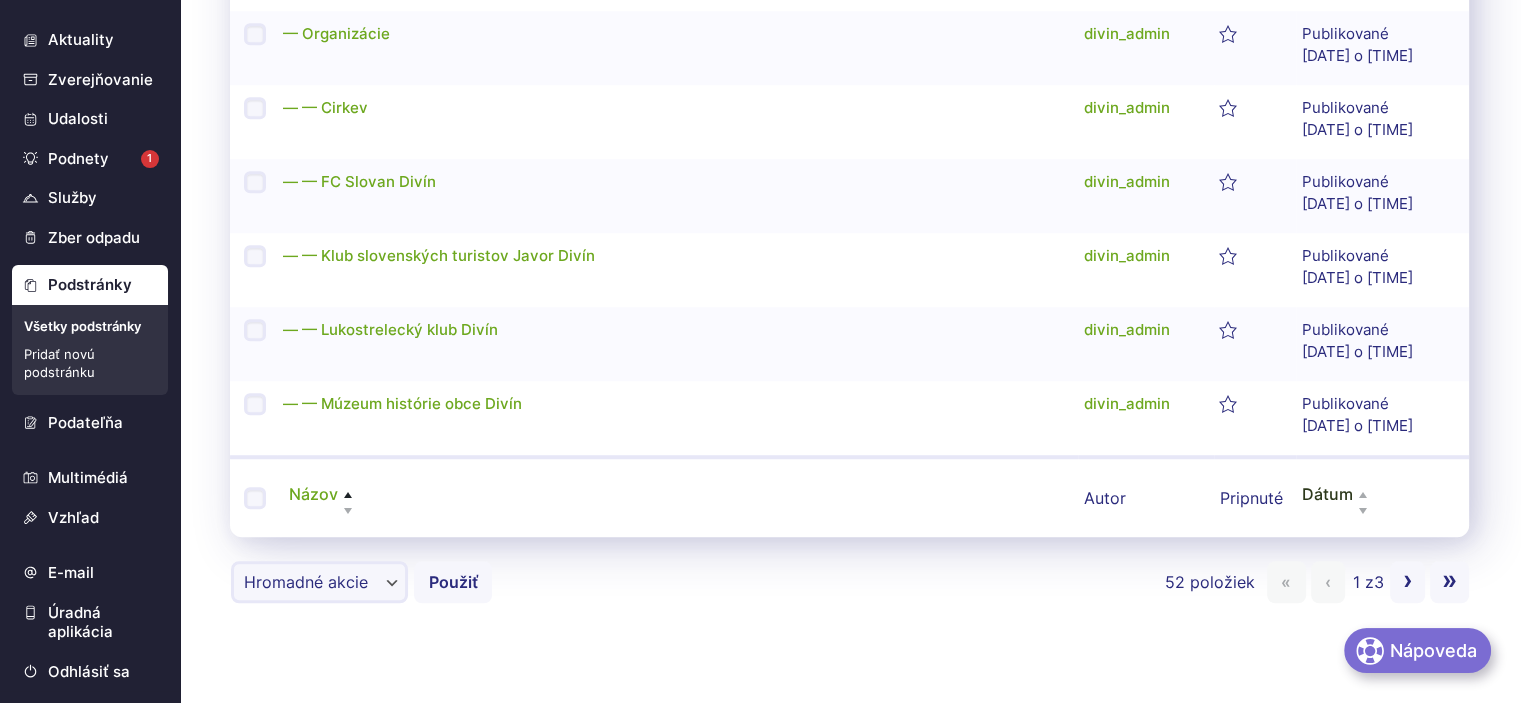 scroll, scrollTop: 1660, scrollLeft: 0, axis: vertical 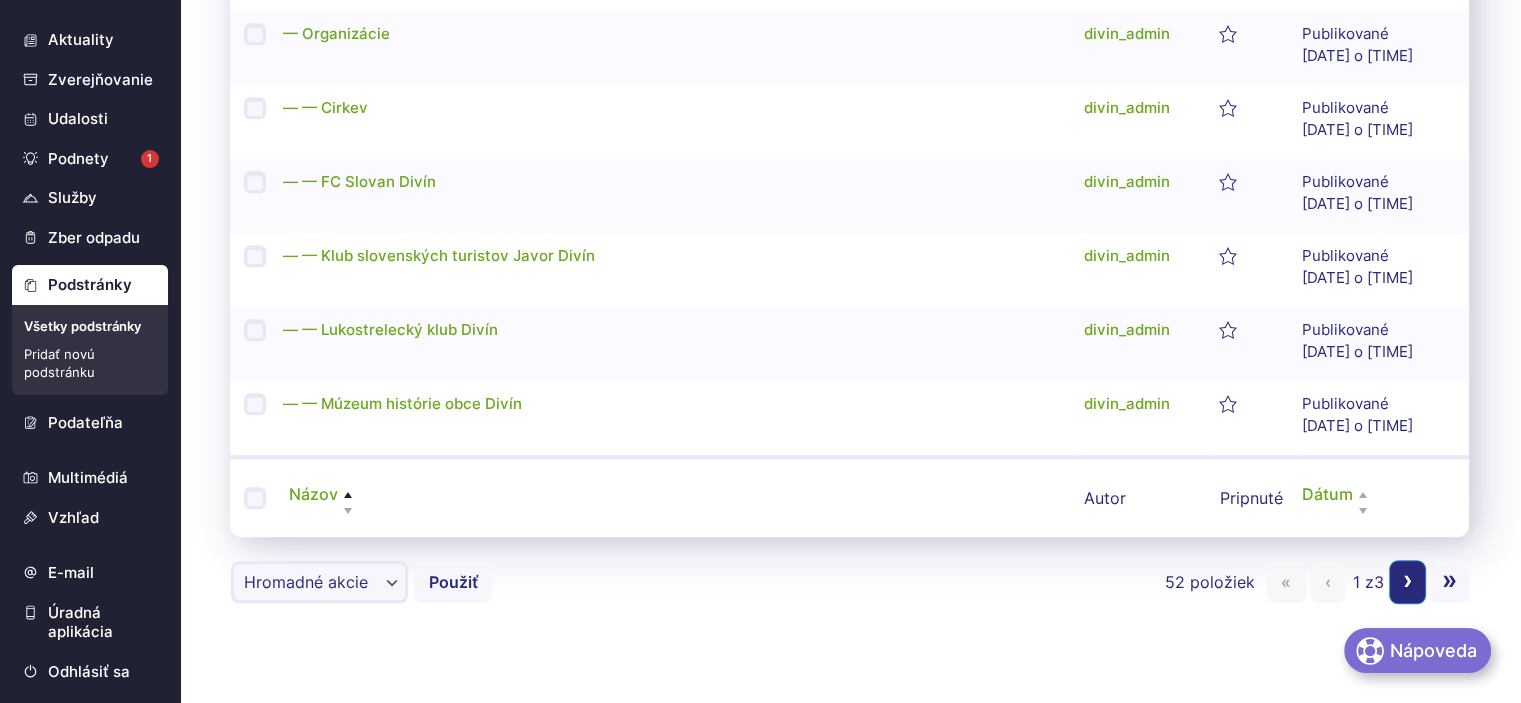 click on "›" at bounding box center (1408, 578) 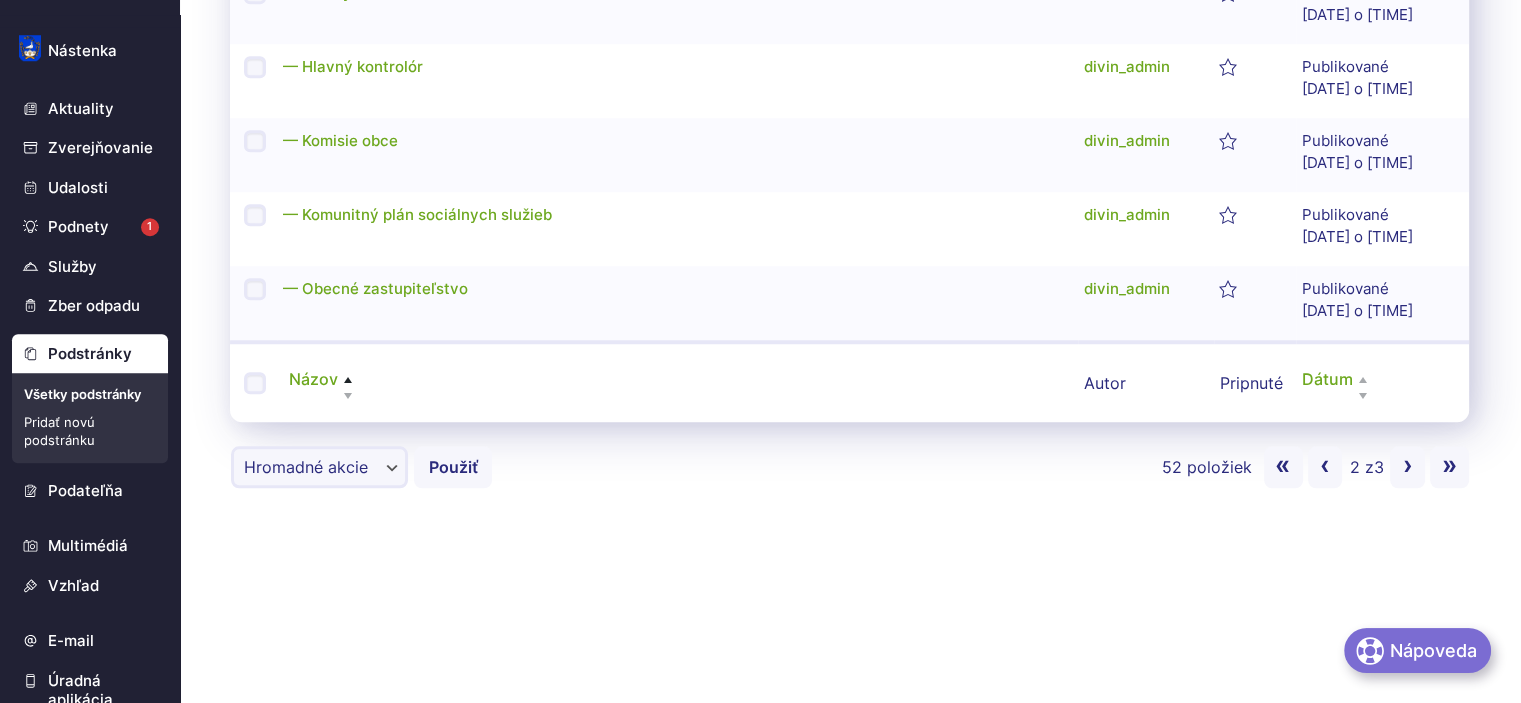 scroll, scrollTop: 1500, scrollLeft: 0, axis: vertical 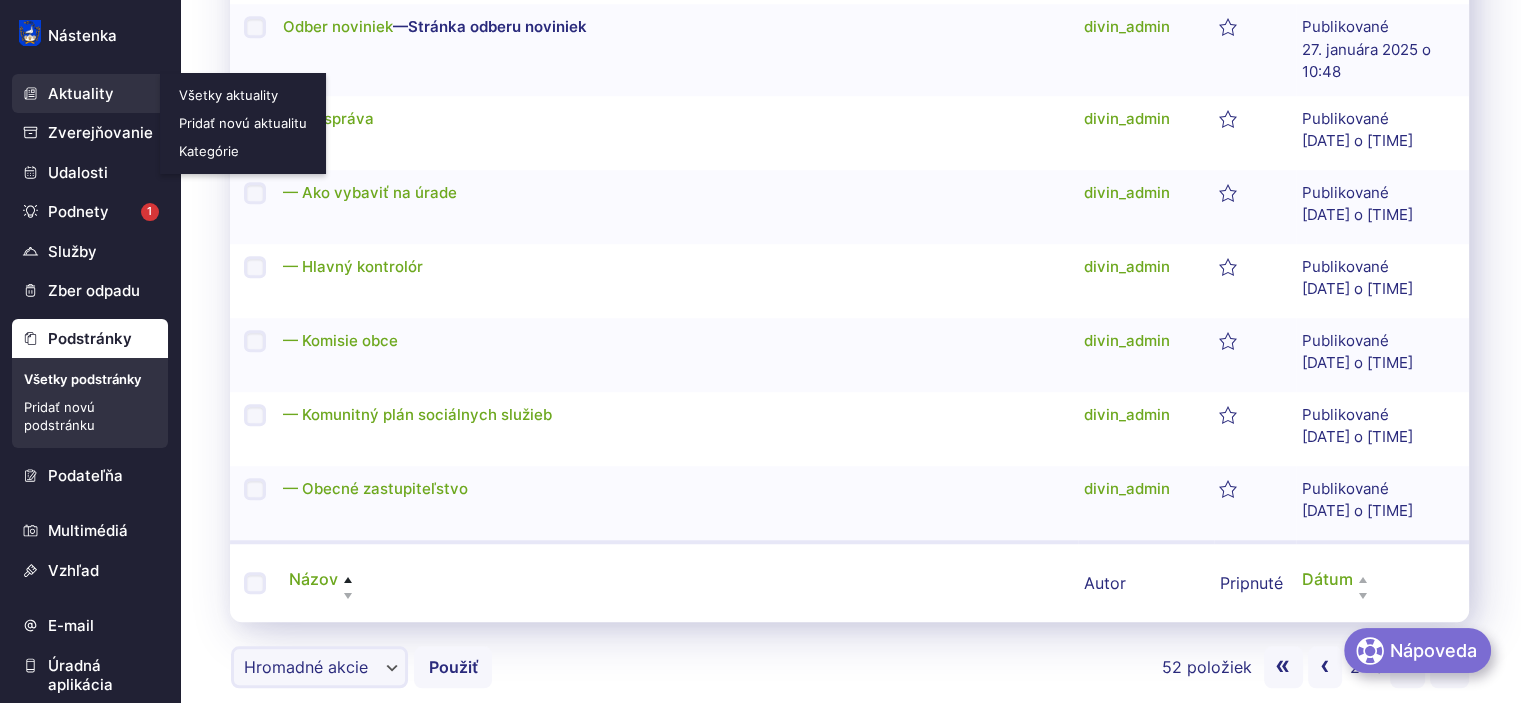 click on "Aktuality" at bounding box center [90, 94] 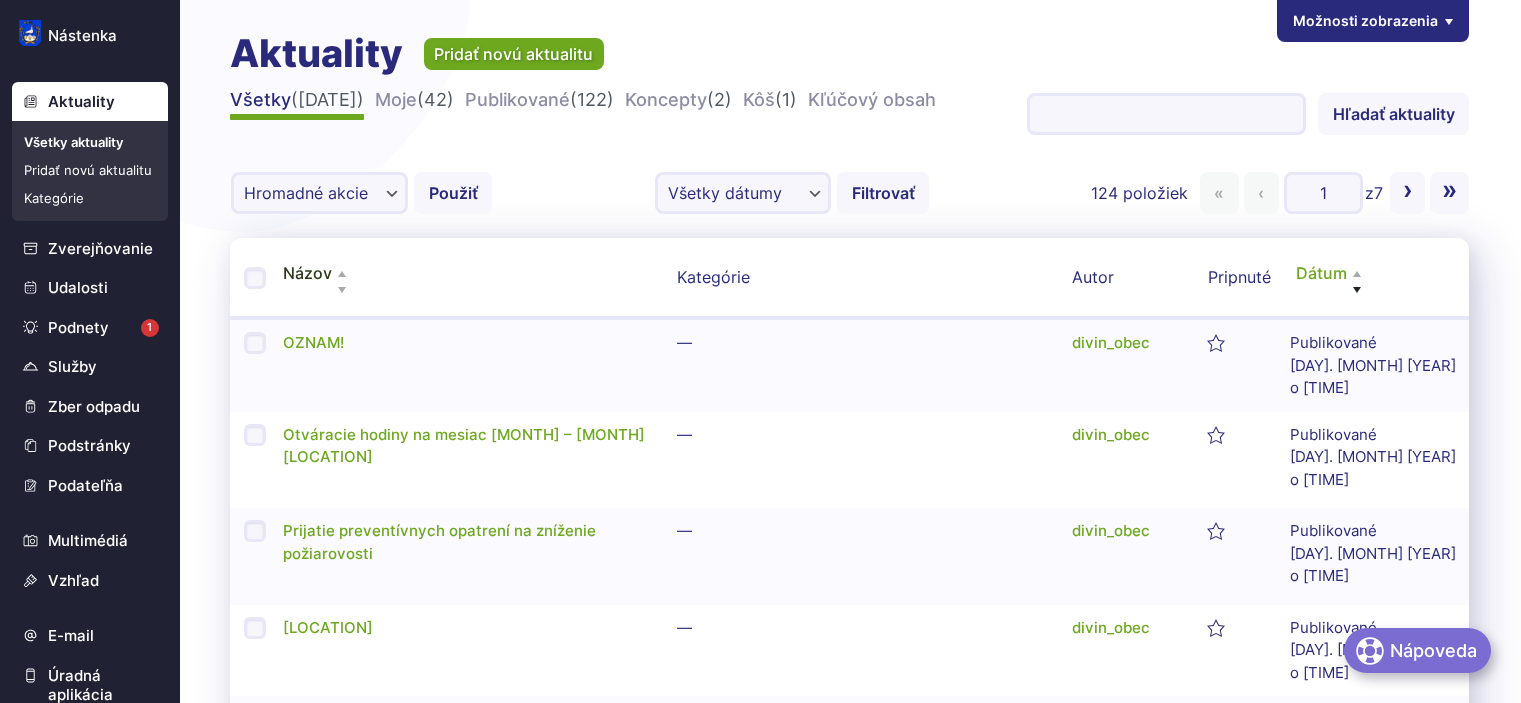 scroll, scrollTop: 0, scrollLeft: 0, axis: both 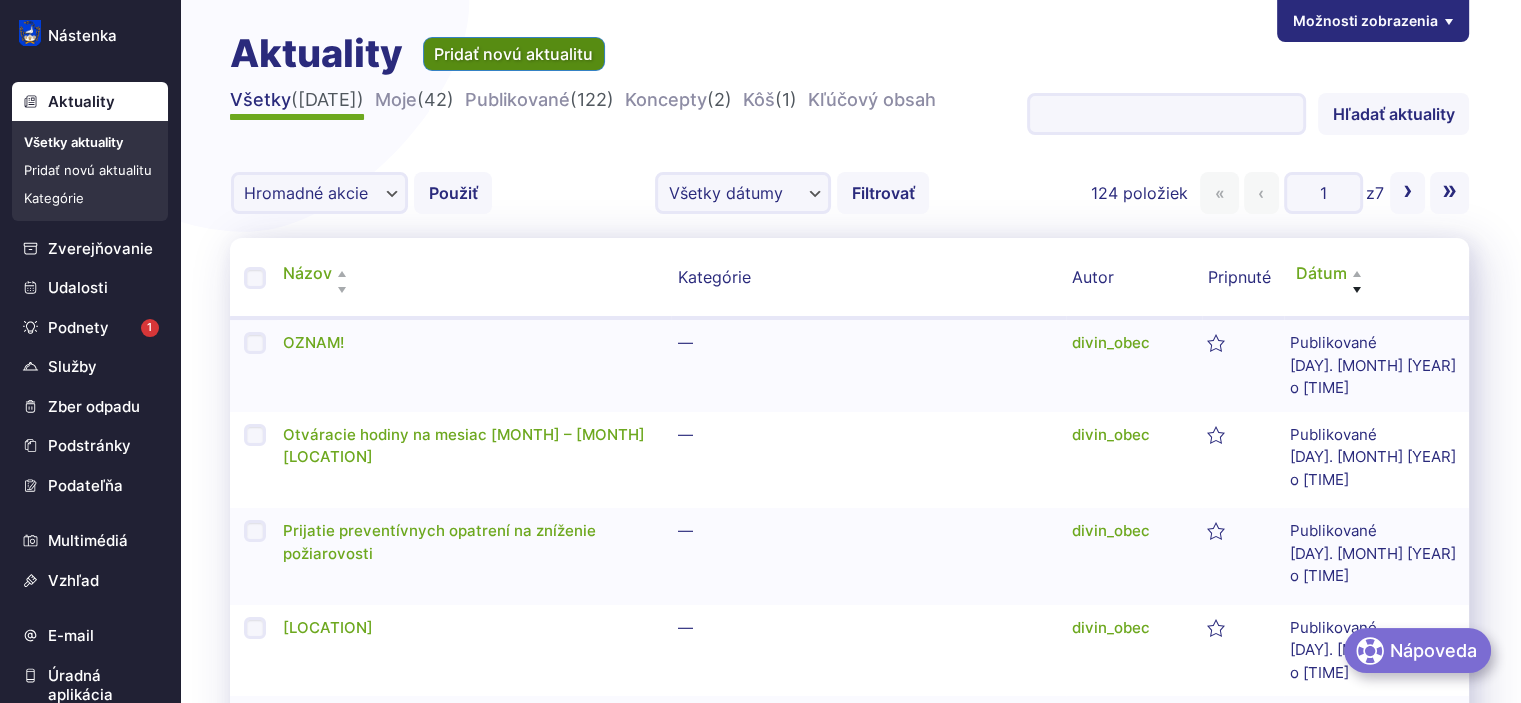 click on "Pridať novú aktualitu" at bounding box center (514, 54) 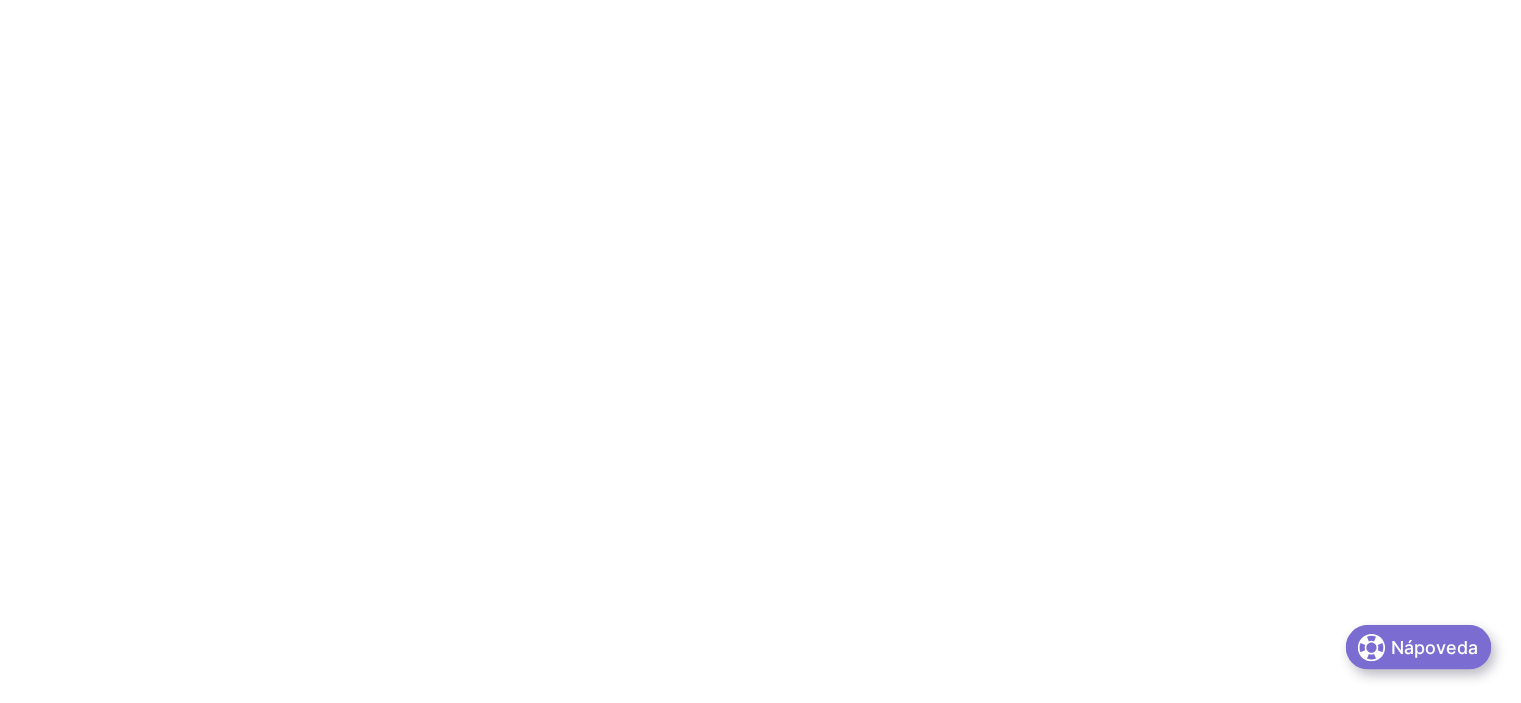 scroll, scrollTop: 0, scrollLeft: 0, axis: both 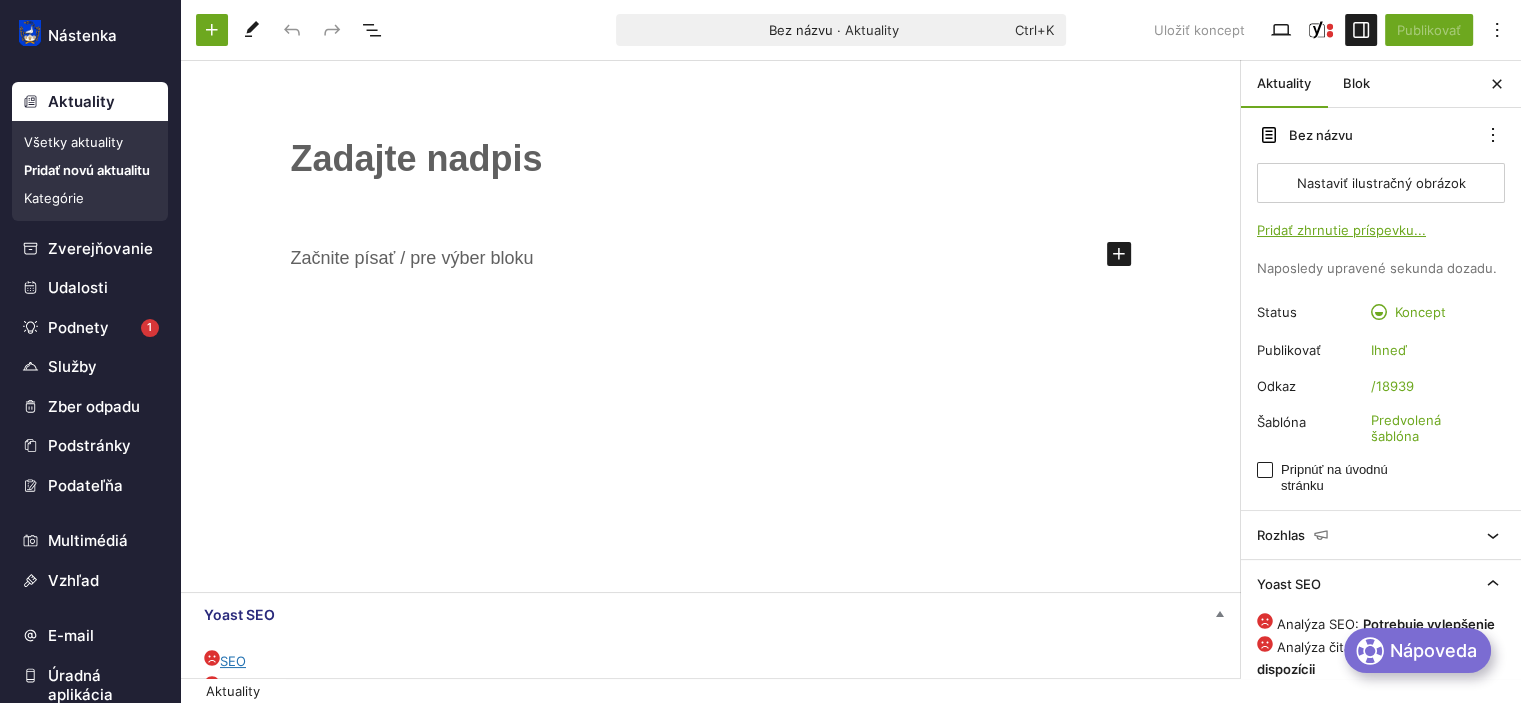 click on "﻿" at bounding box center (711, 159) 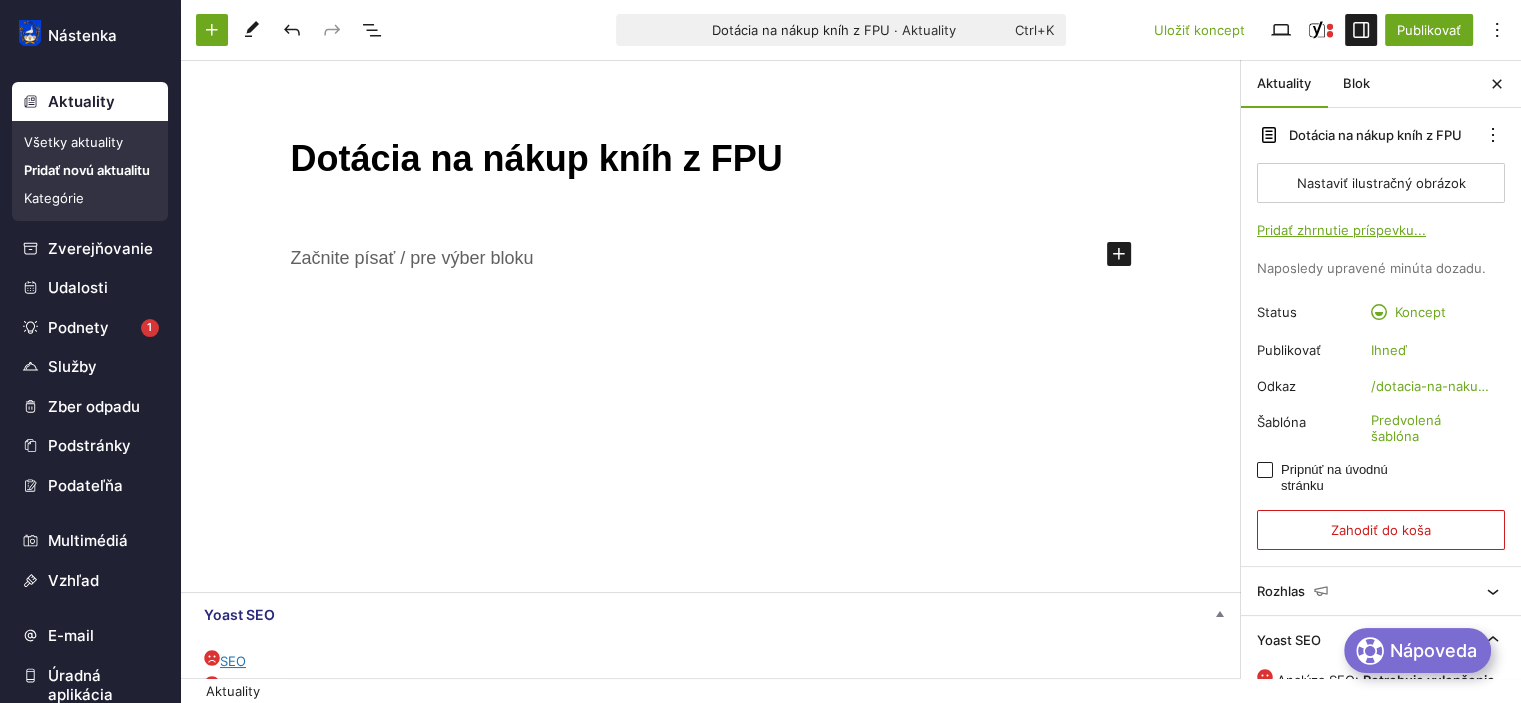 click on "Dotácia na nákup kníh z FPU Začnite písať / pre výber bloku" at bounding box center (710, 334) 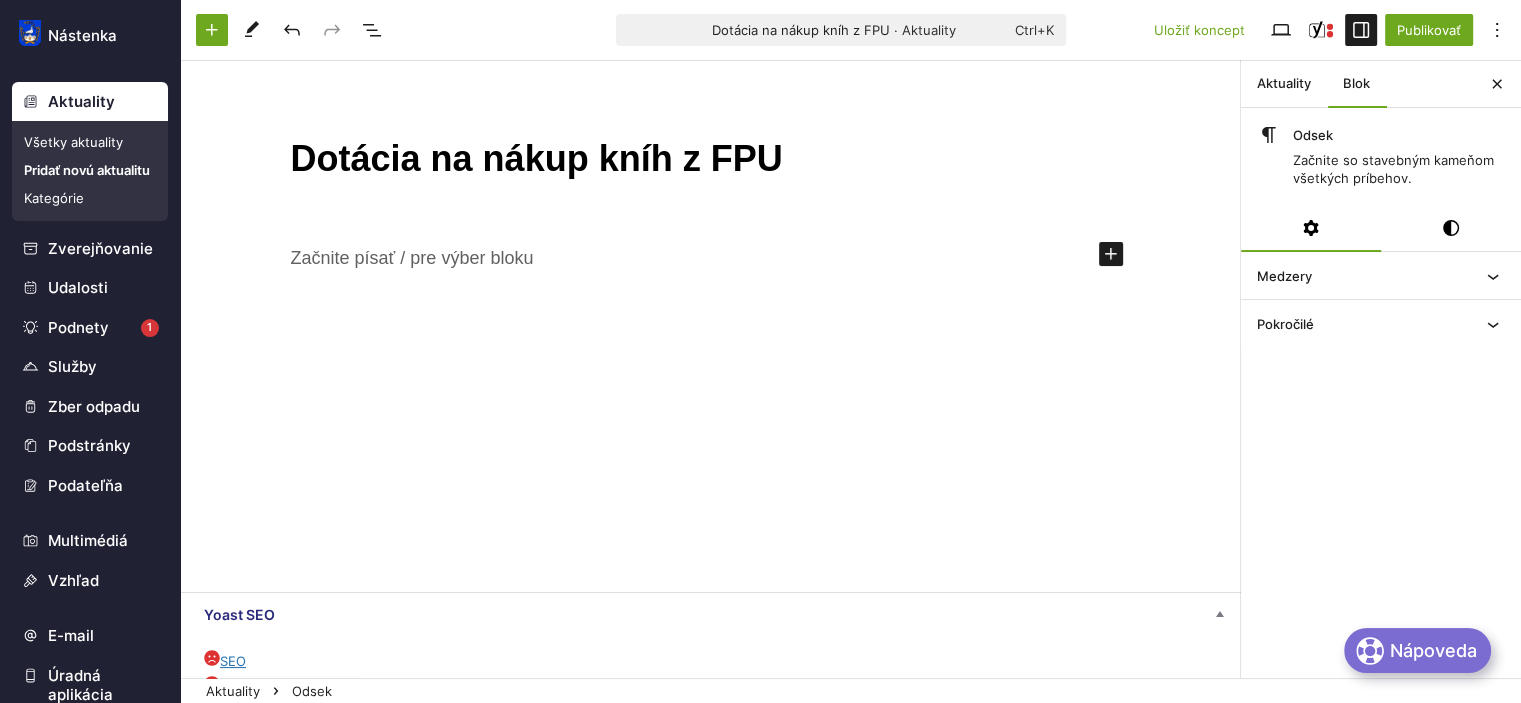 click on "﻿" at bounding box center [711, 258] 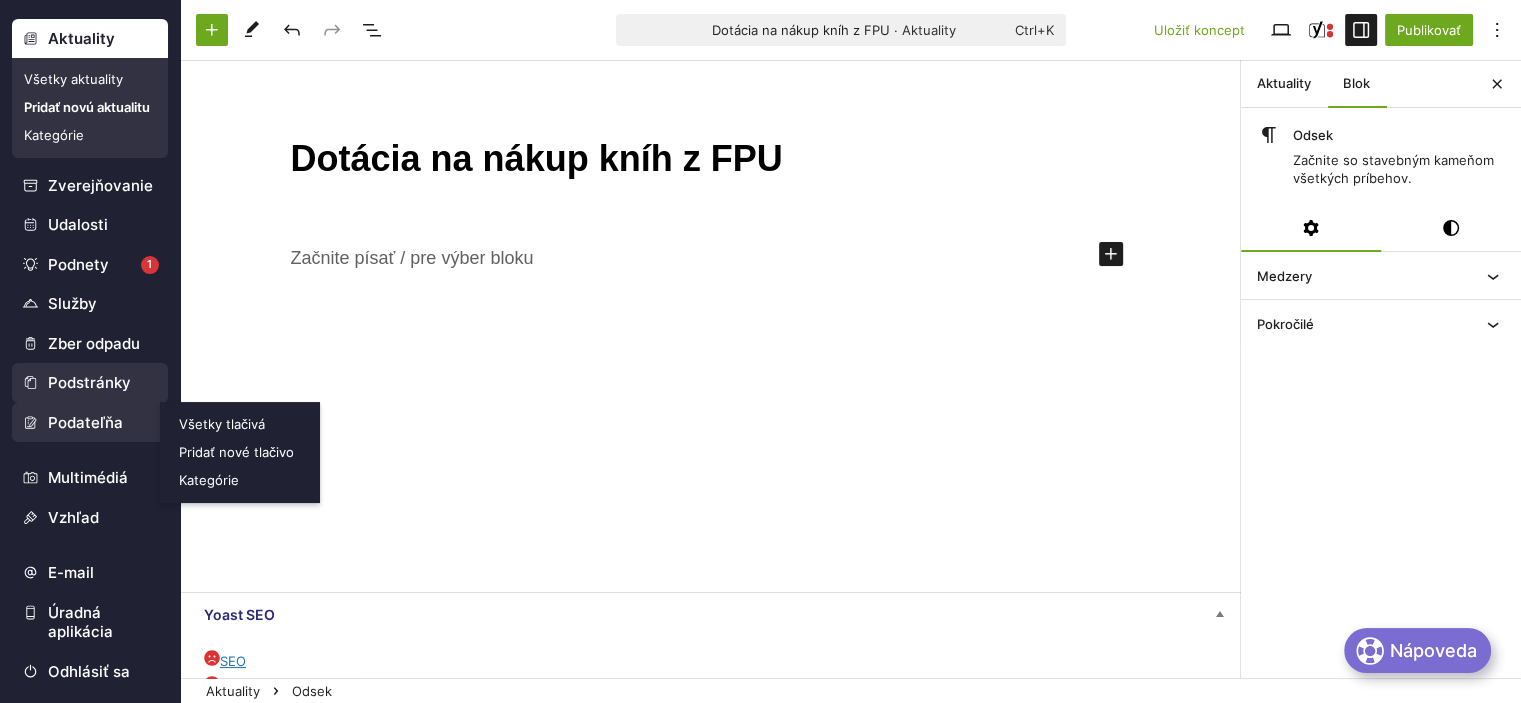 scroll, scrollTop: 0, scrollLeft: 0, axis: both 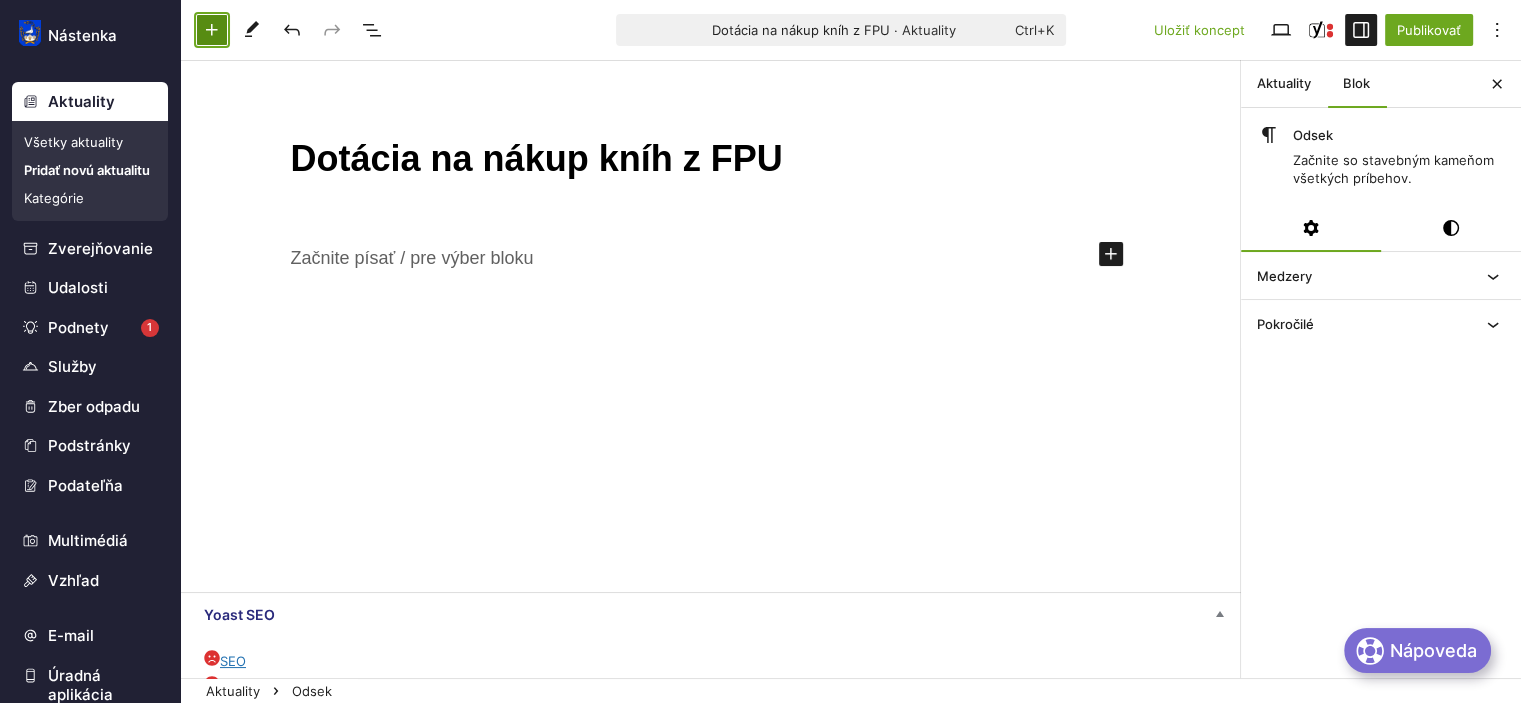 click at bounding box center [212, 30] 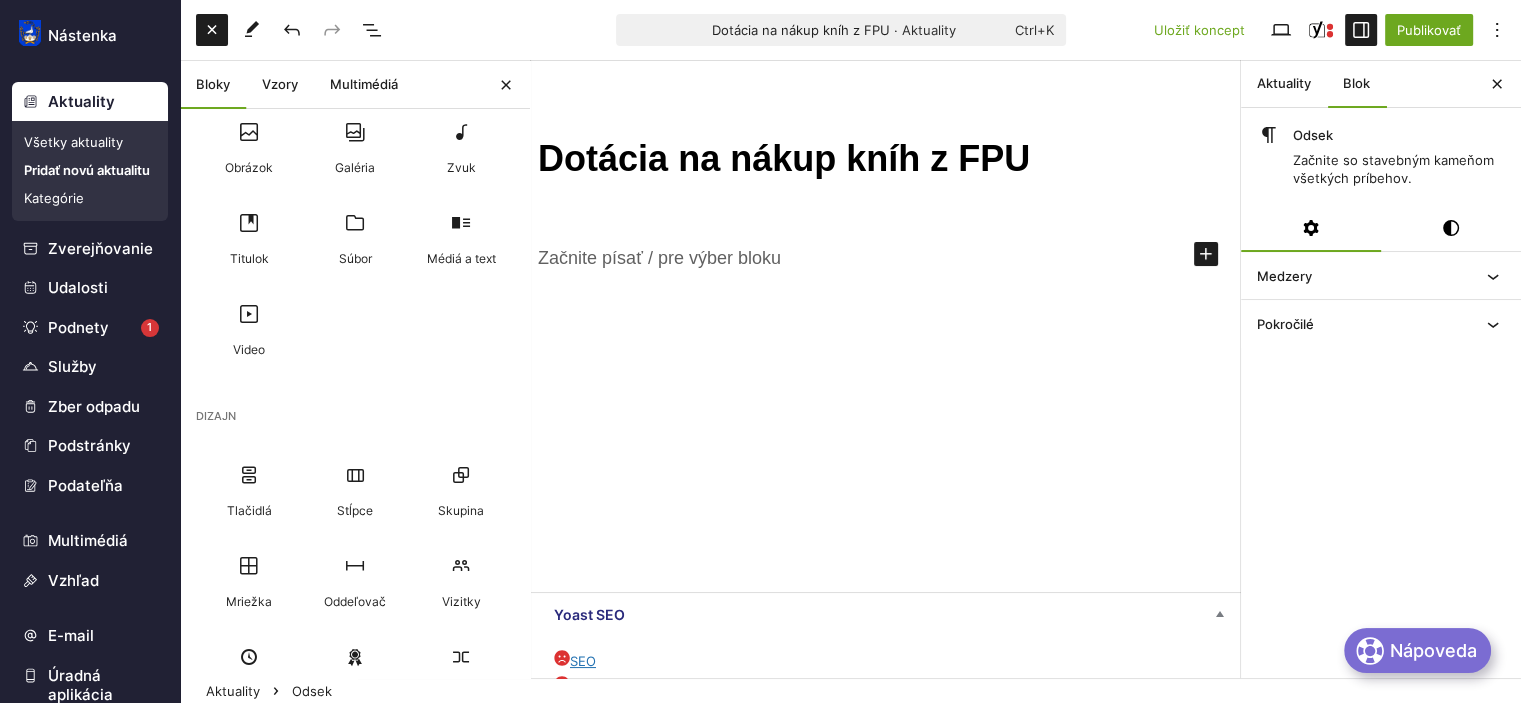 scroll, scrollTop: 700, scrollLeft: 0, axis: vertical 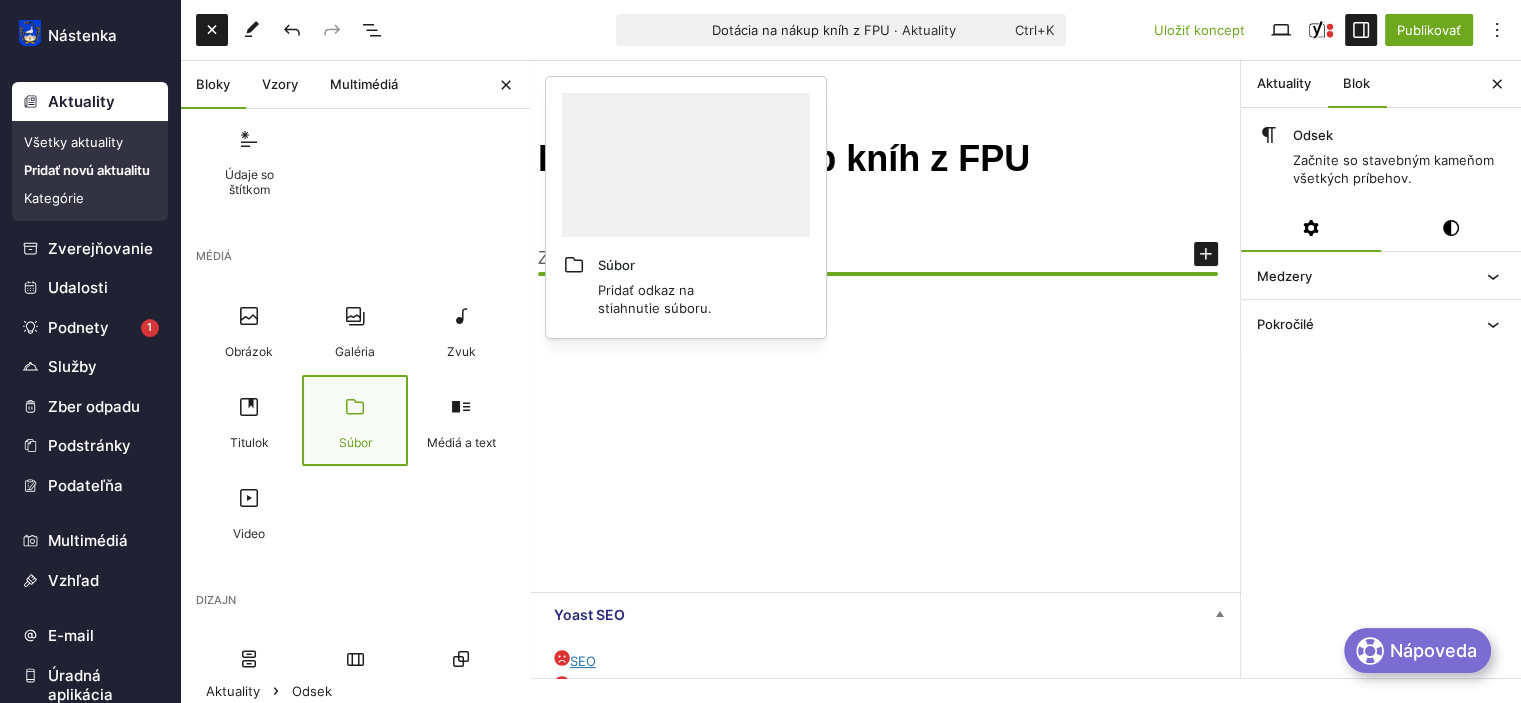 click at bounding box center [355, 407] 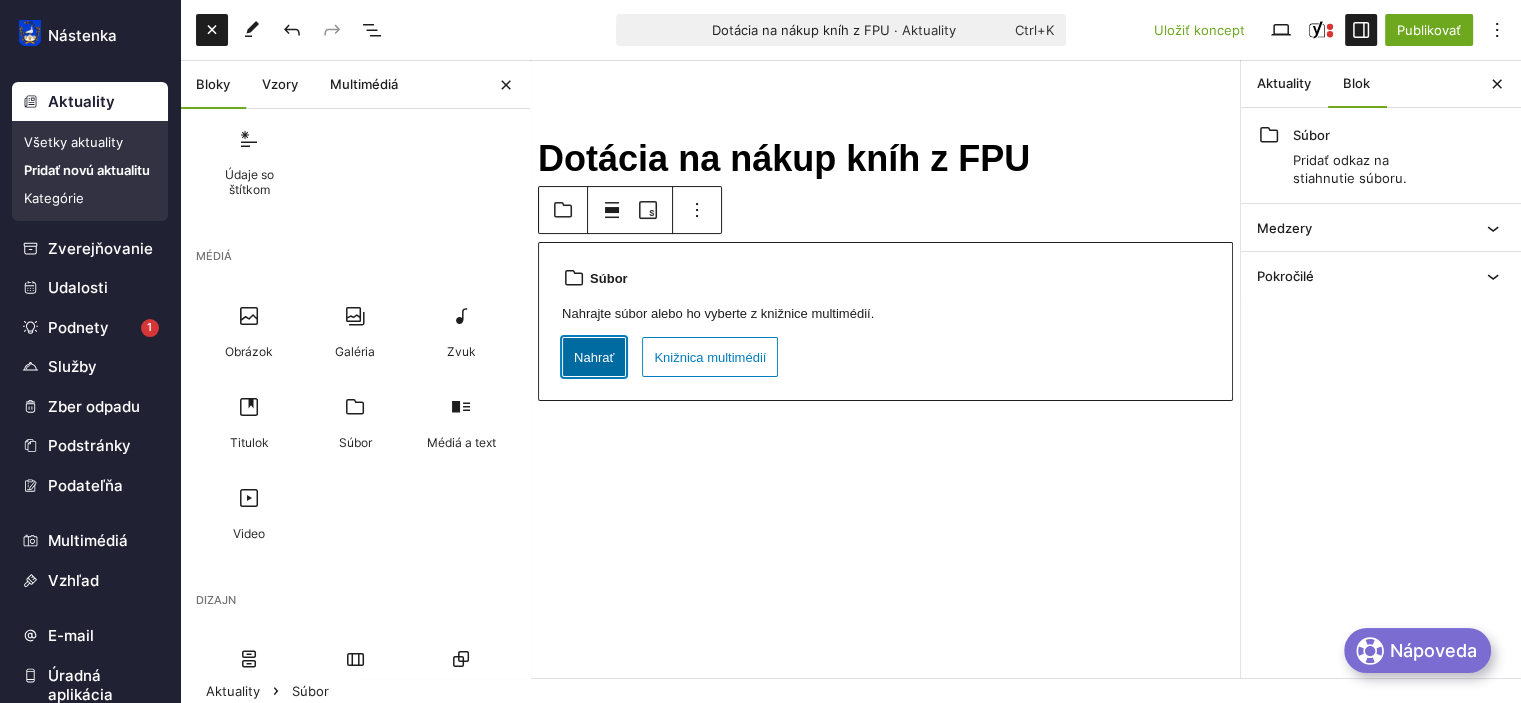 click on "Nahrať" at bounding box center (594, 357) 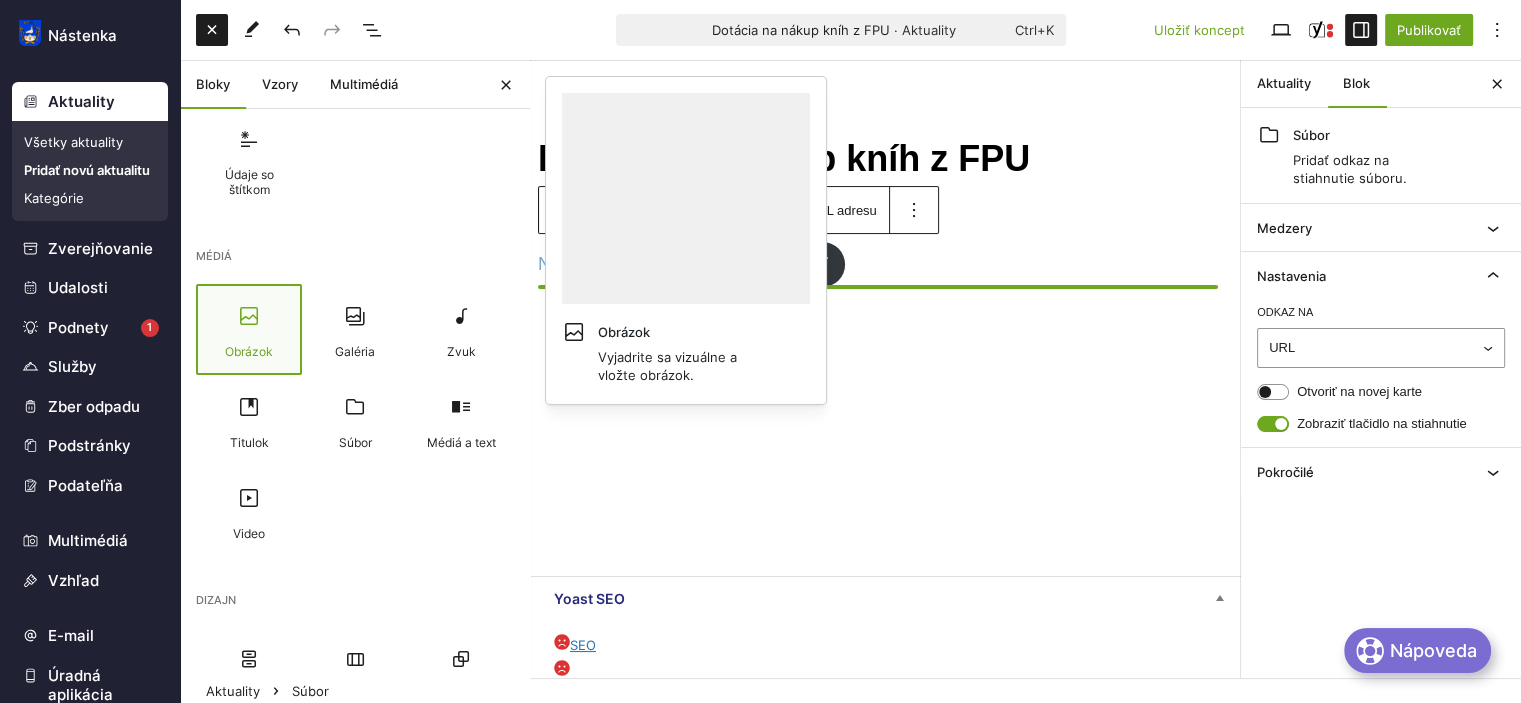 click on "Obrázok" at bounding box center (249, 353) 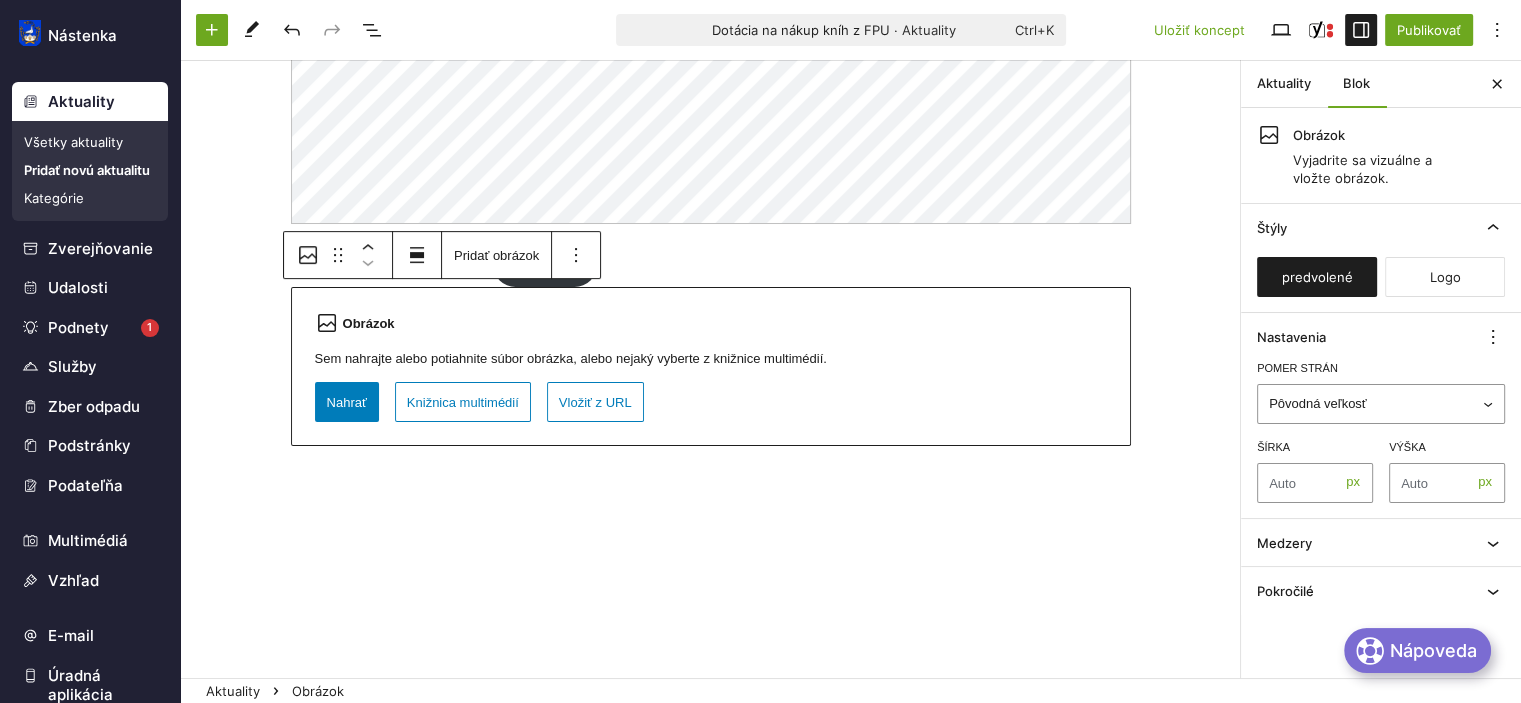 scroll, scrollTop: 700, scrollLeft: 0, axis: vertical 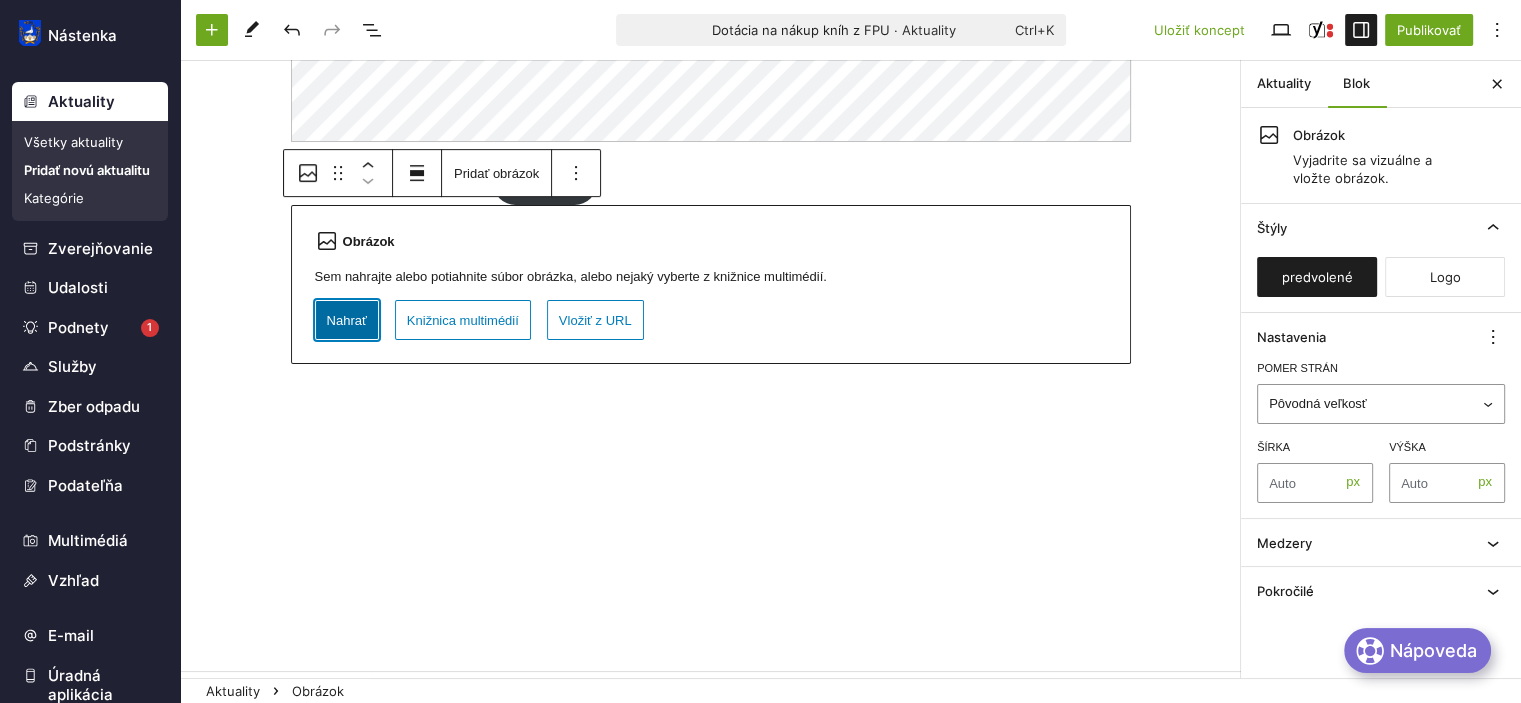 click on "Nahrať" at bounding box center (347, 320) 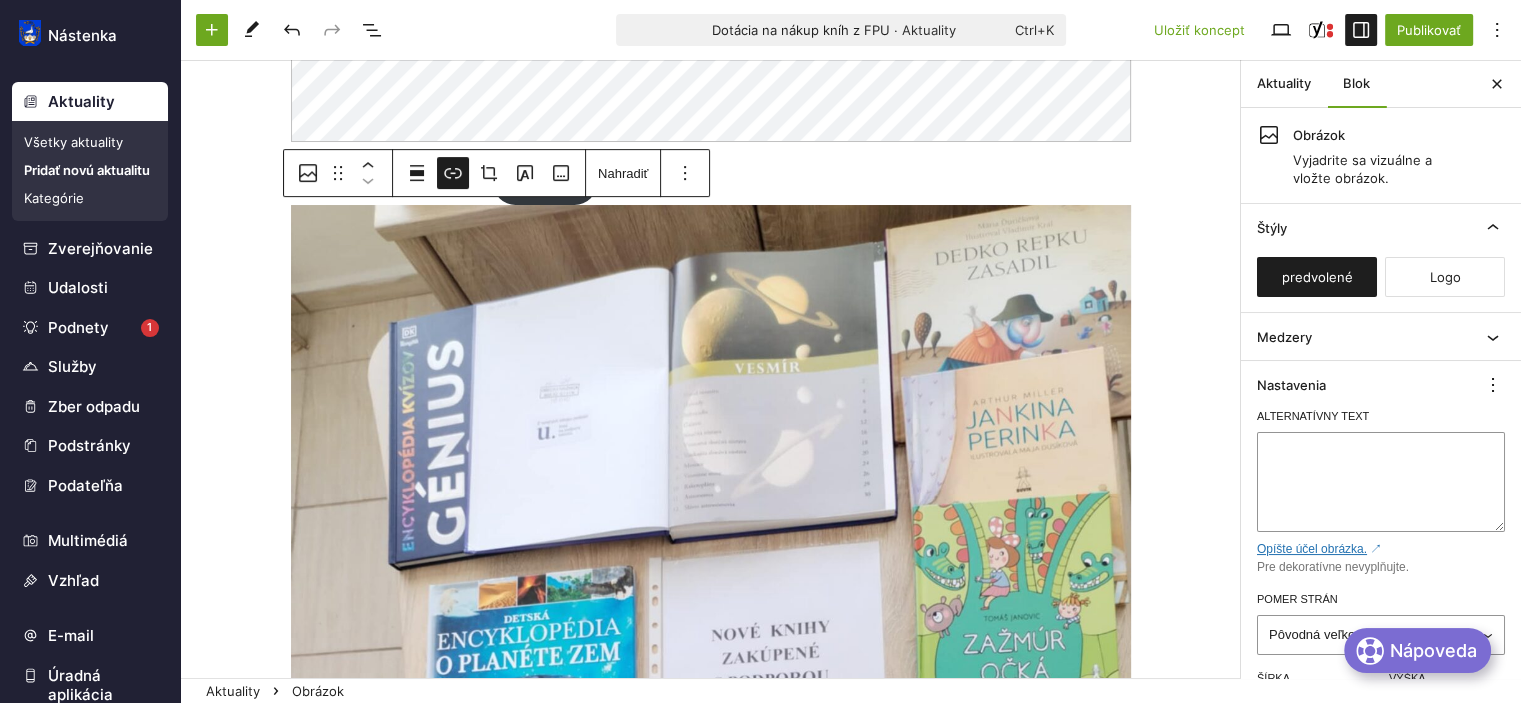 click on "Nástenka" at bounding box center [90, 35] 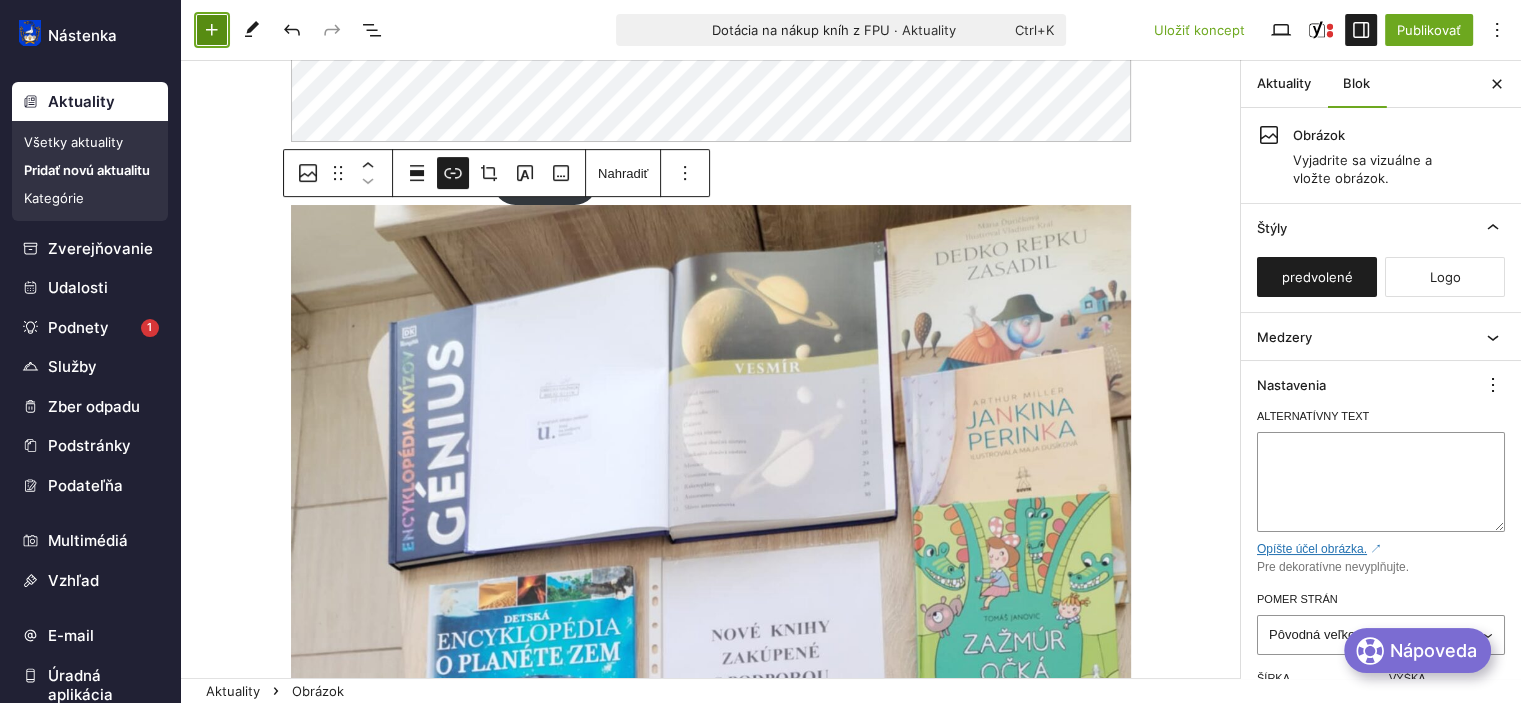 click at bounding box center [212, 30] 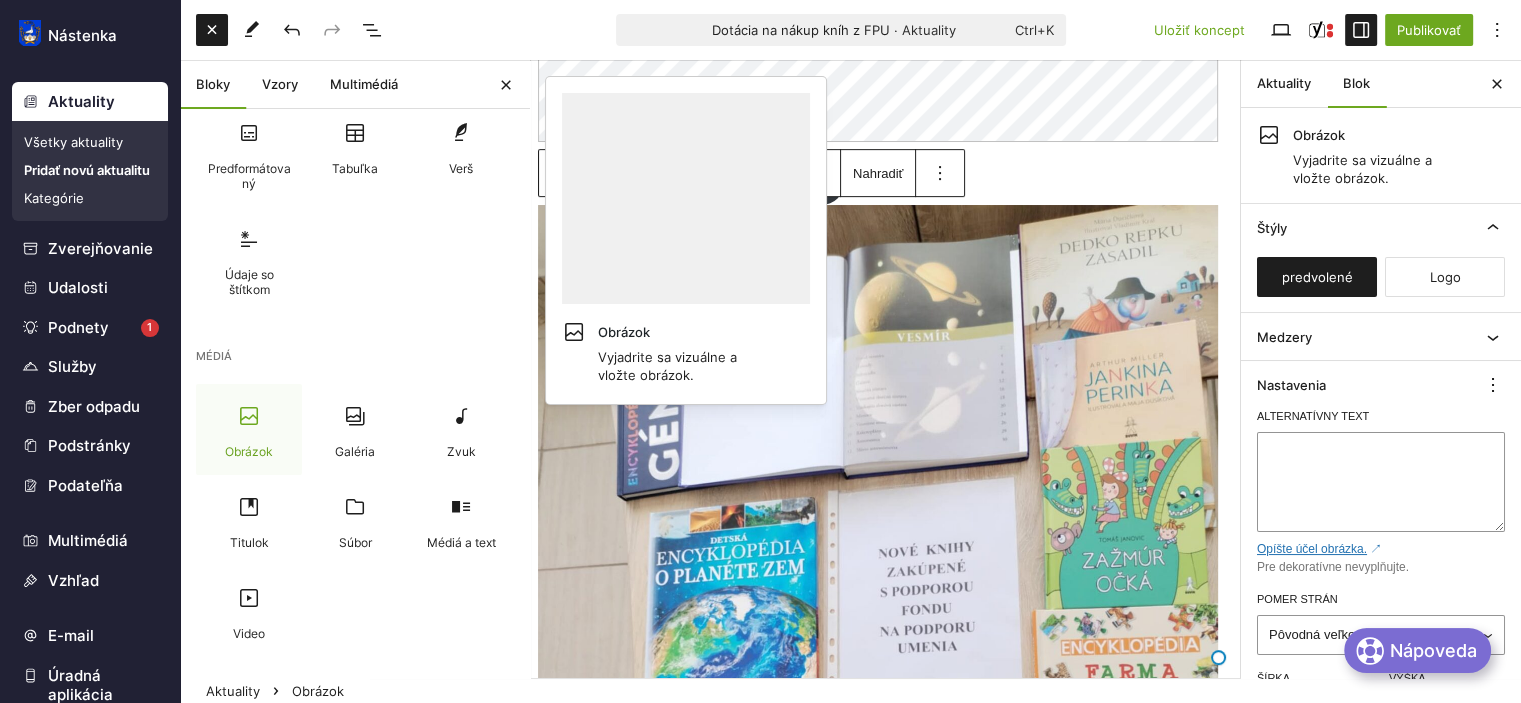 scroll, scrollTop: 400, scrollLeft: 0, axis: vertical 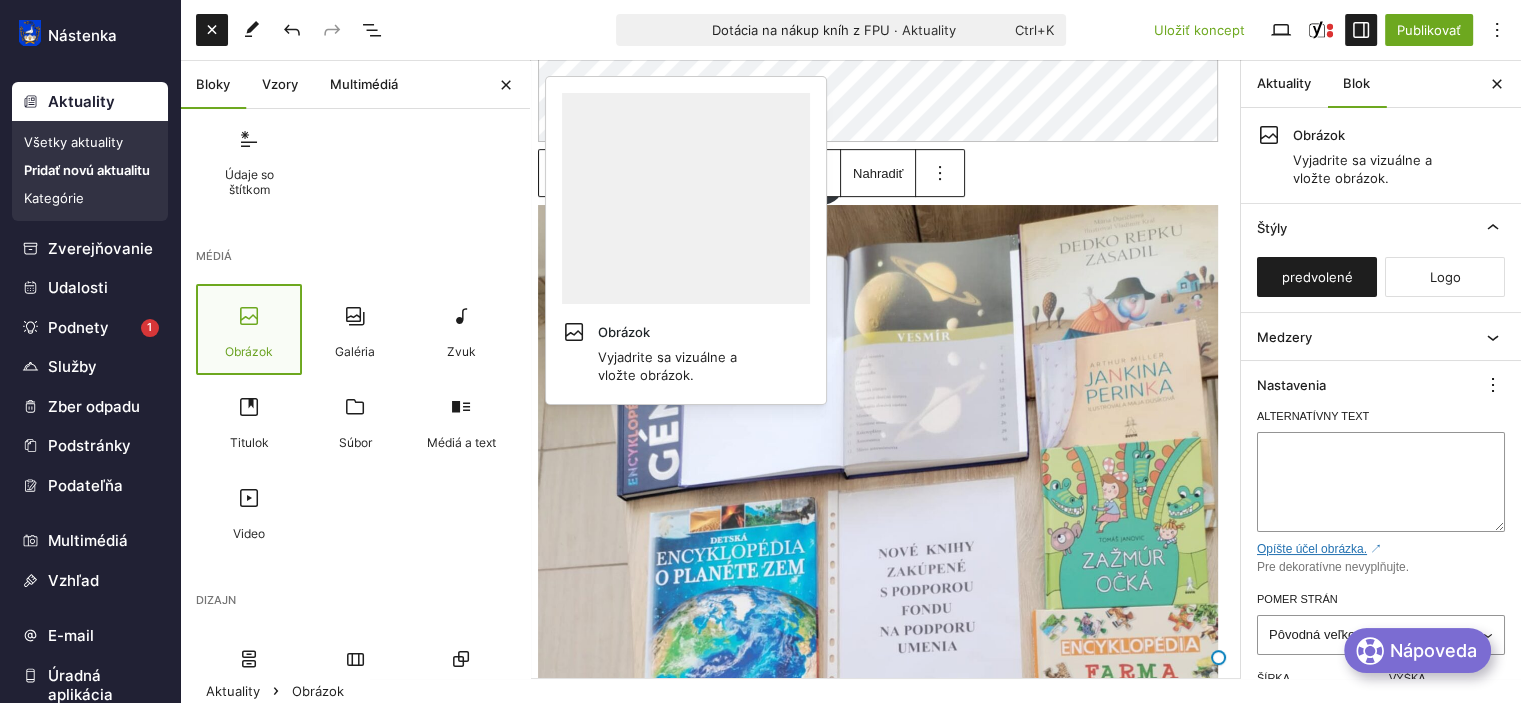 click at bounding box center (249, 316) 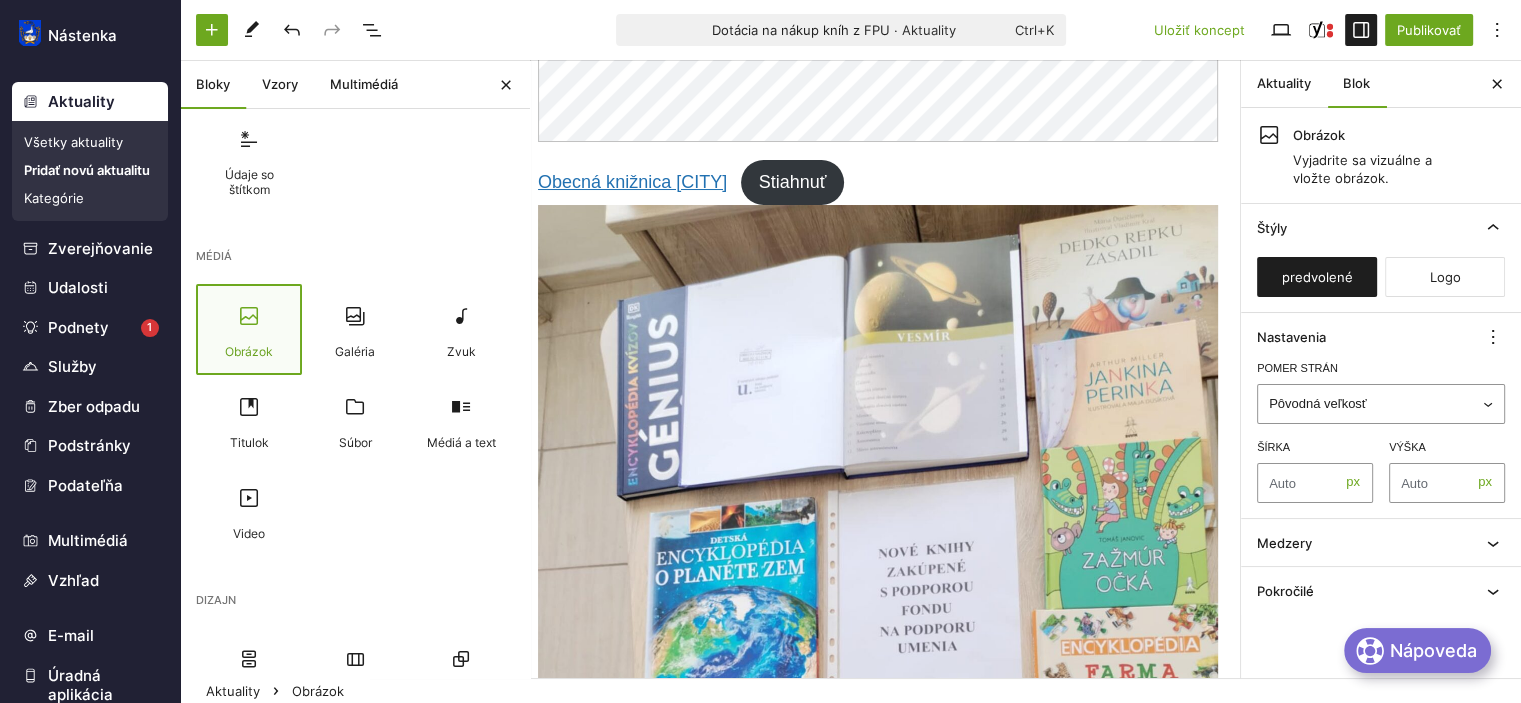 scroll, scrollTop: 300, scrollLeft: 0, axis: vertical 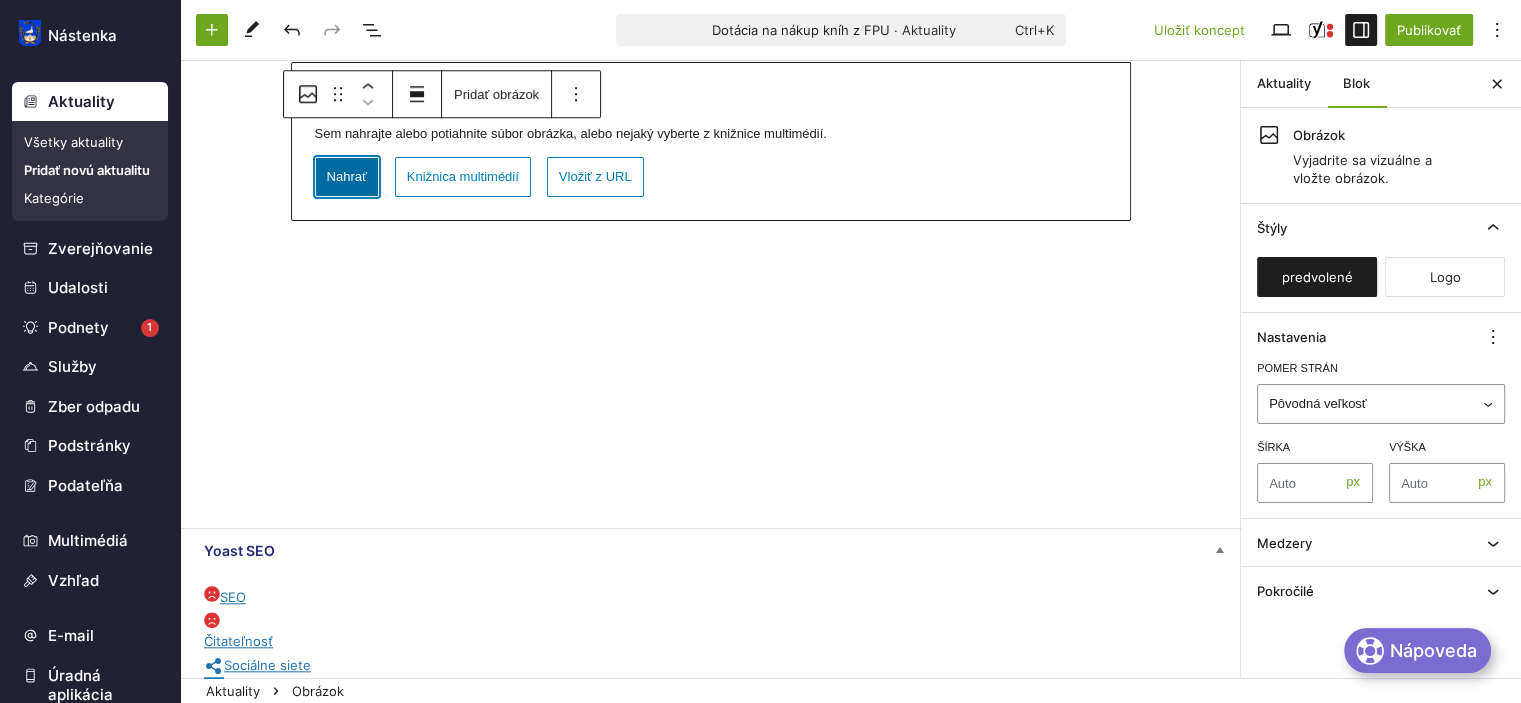 click on "Nahrať" at bounding box center (347, 177) 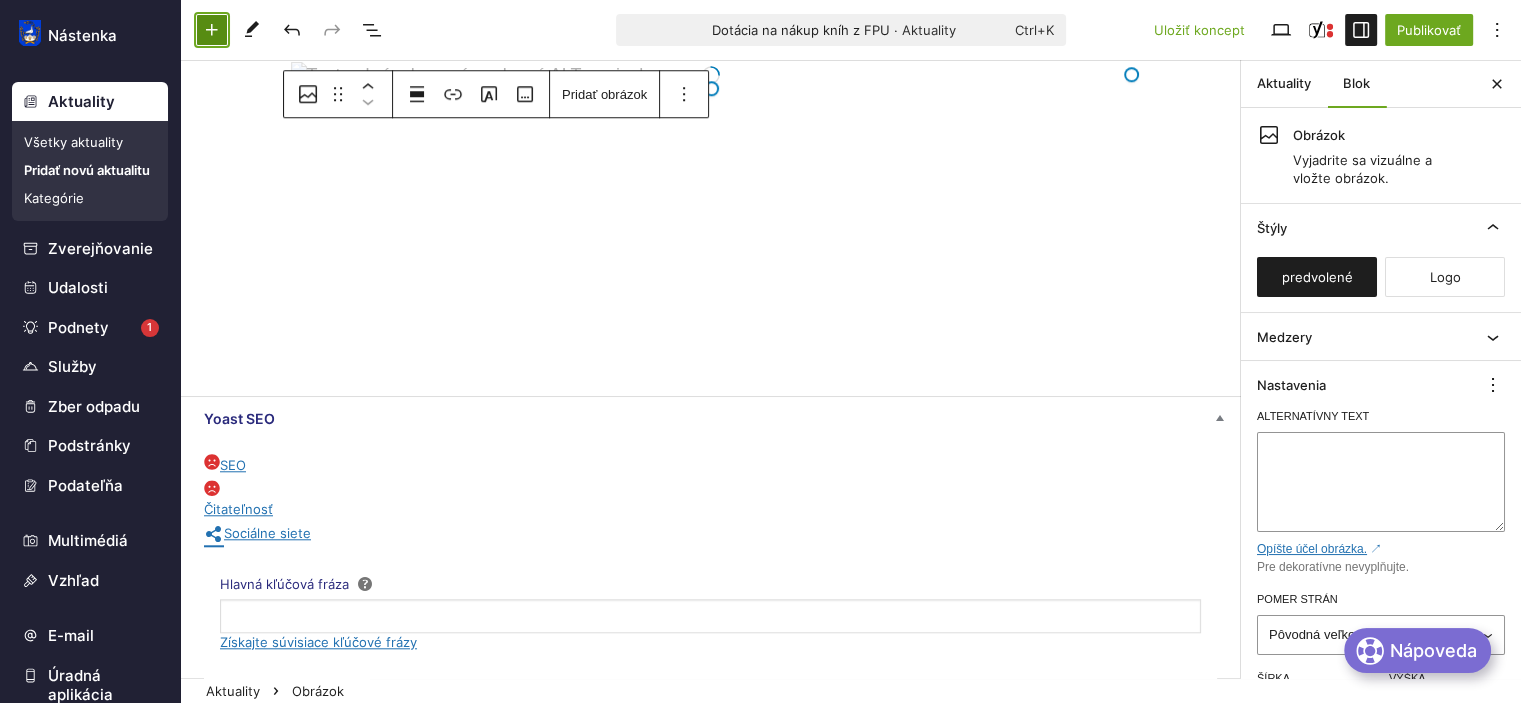 click at bounding box center (212, 30) 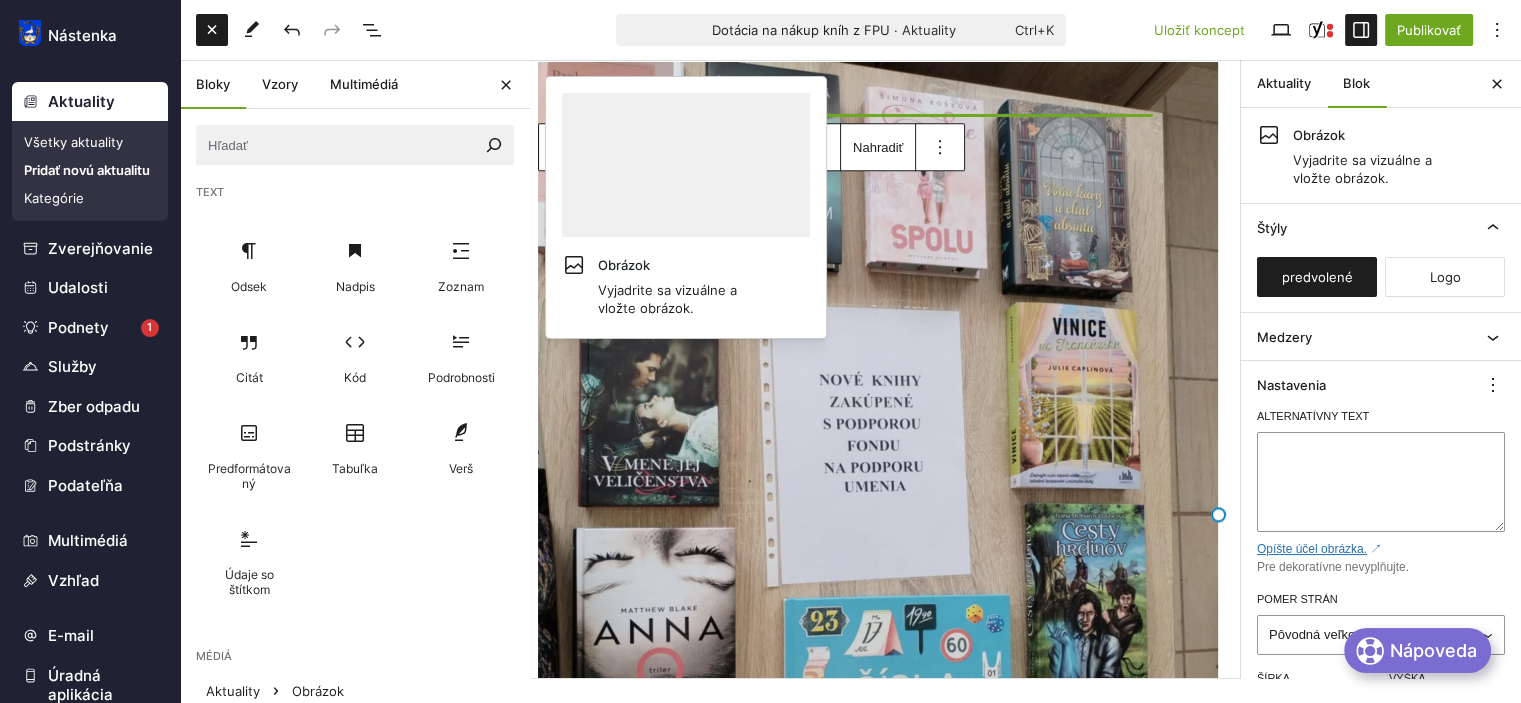scroll, scrollTop: 200, scrollLeft: 0, axis: vertical 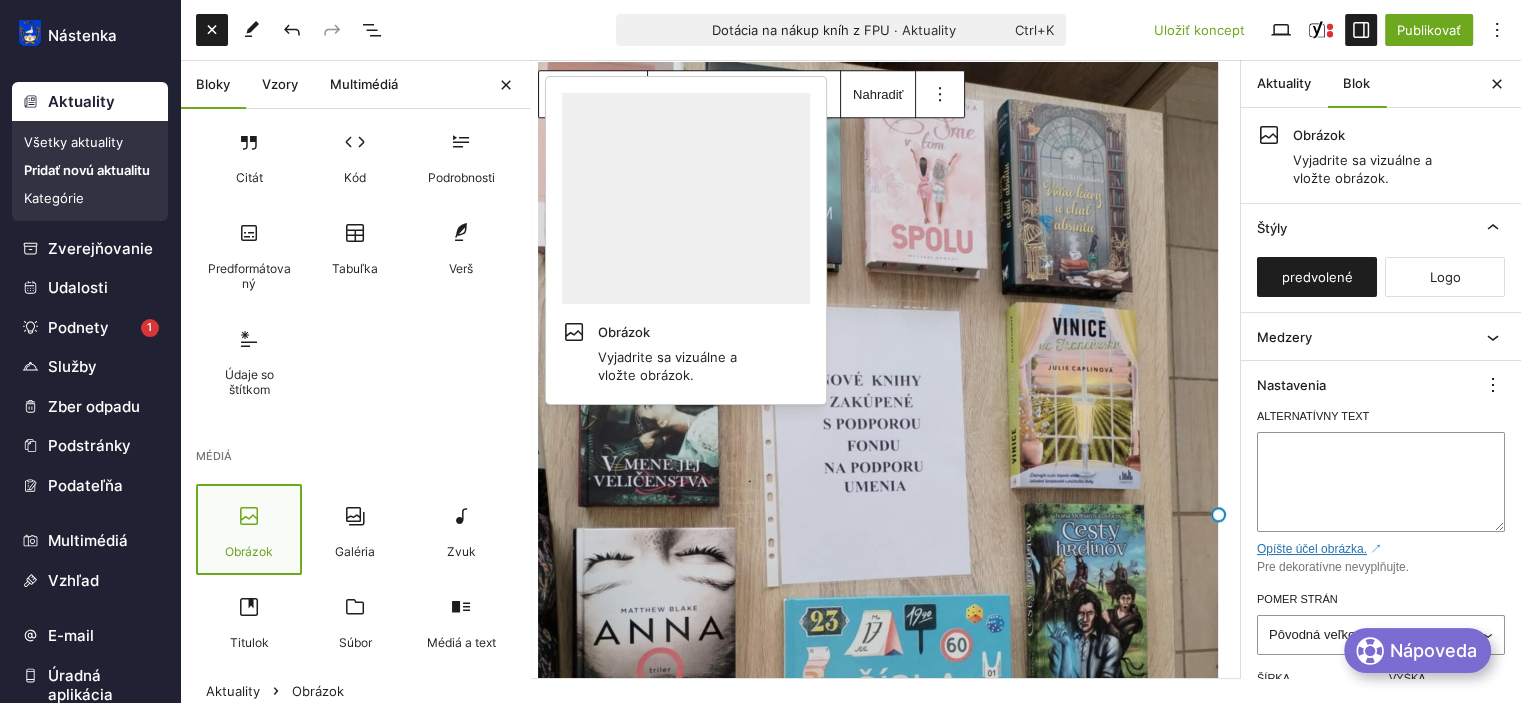 click at bounding box center [249, 516] 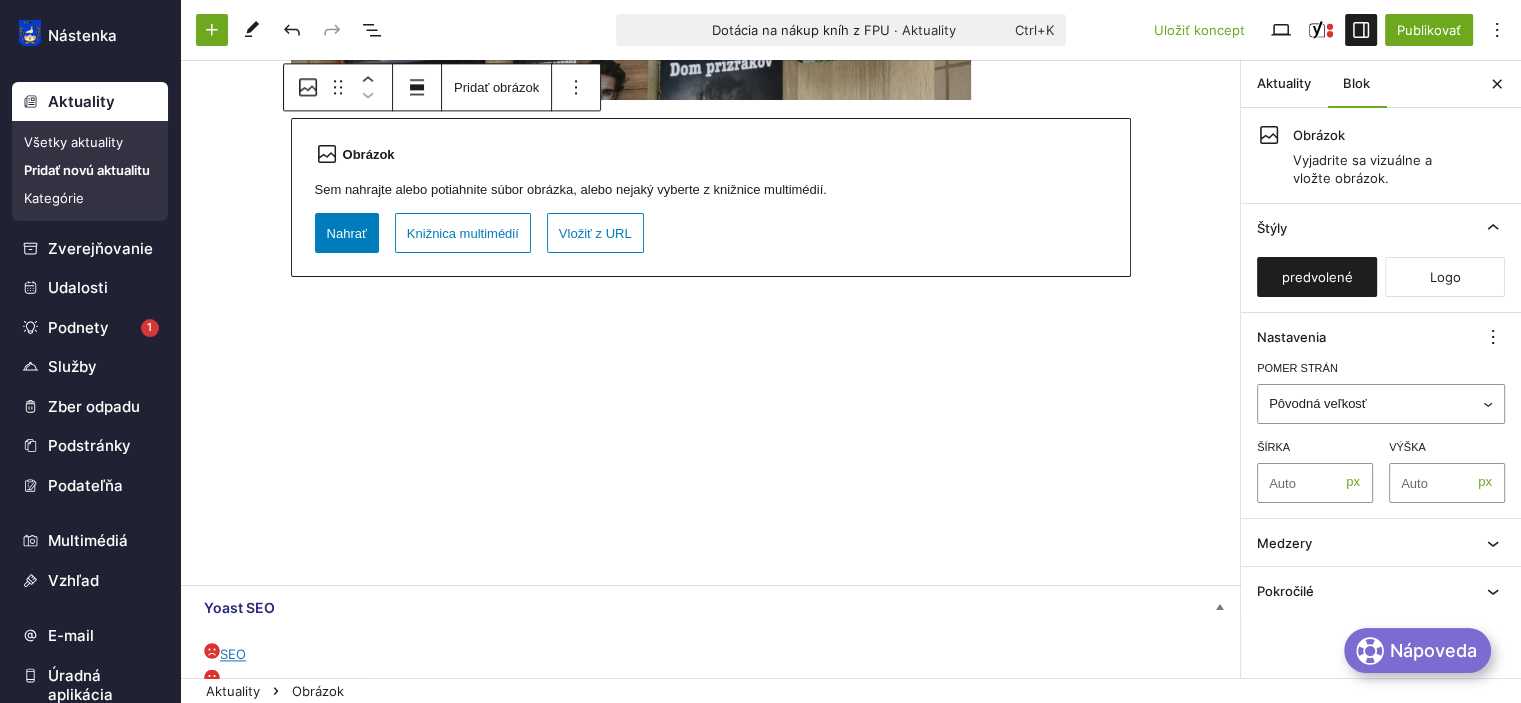 scroll, scrollTop: 2694, scrollLeft: 0, axis: vertical 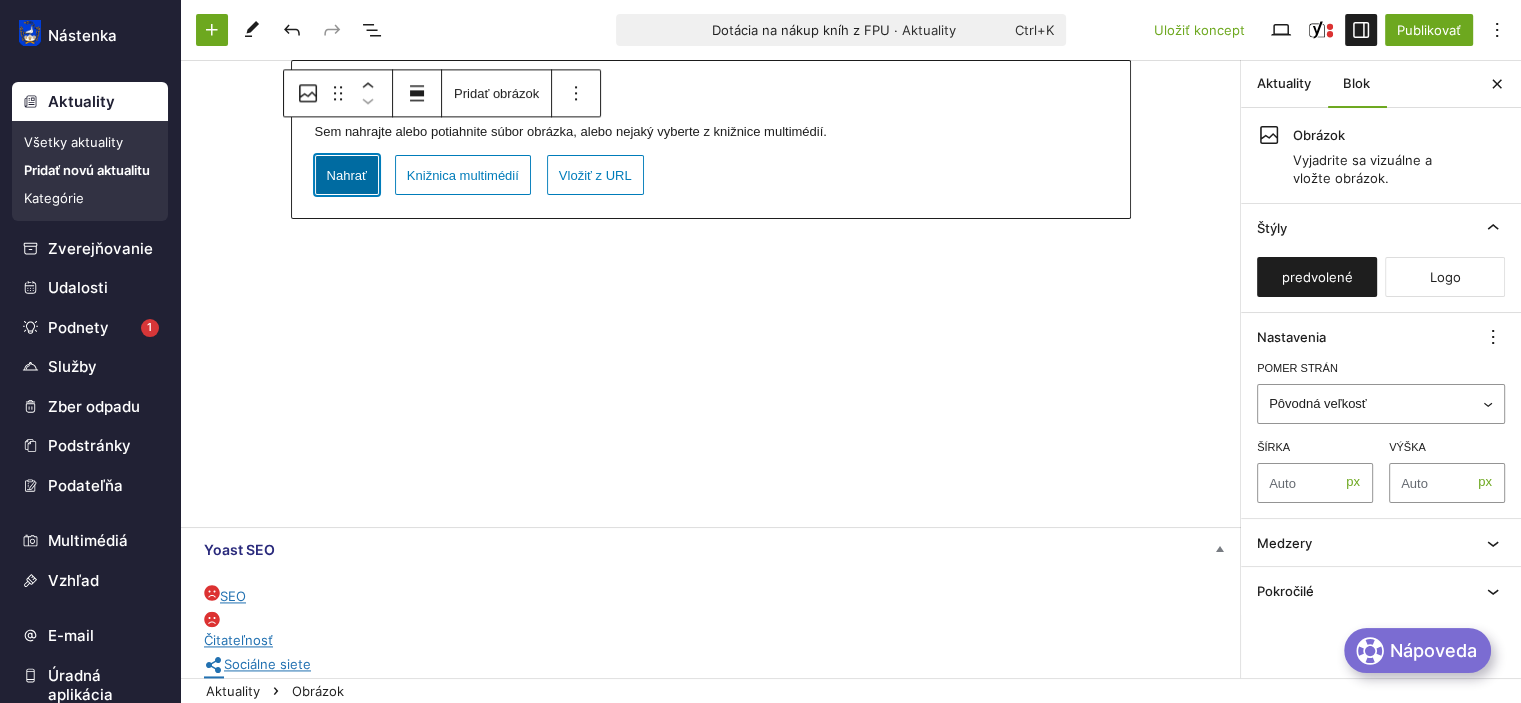 click on "Nahrať" at bounding box center [347, 175] 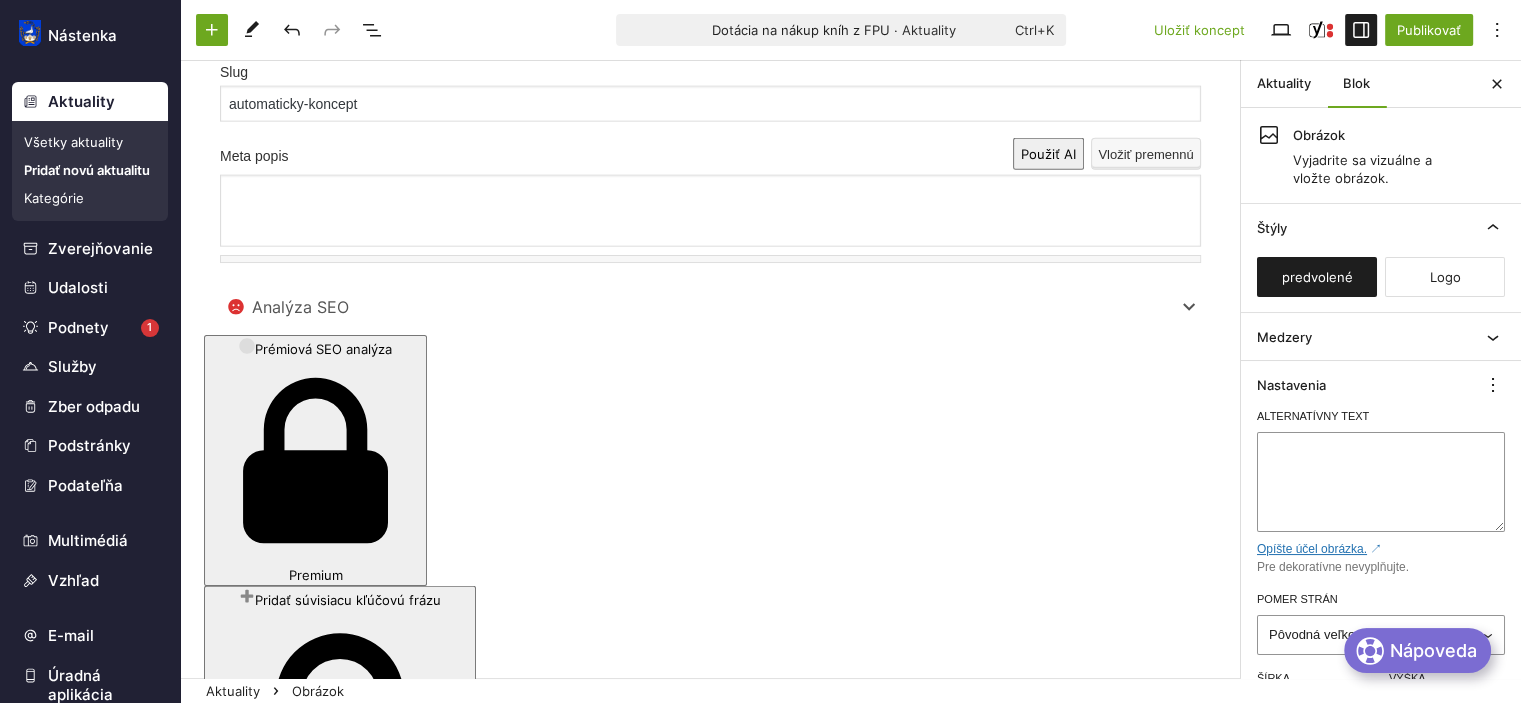 scroll, scrollTop: 4679, scrollLeft: 0, axis: vertical 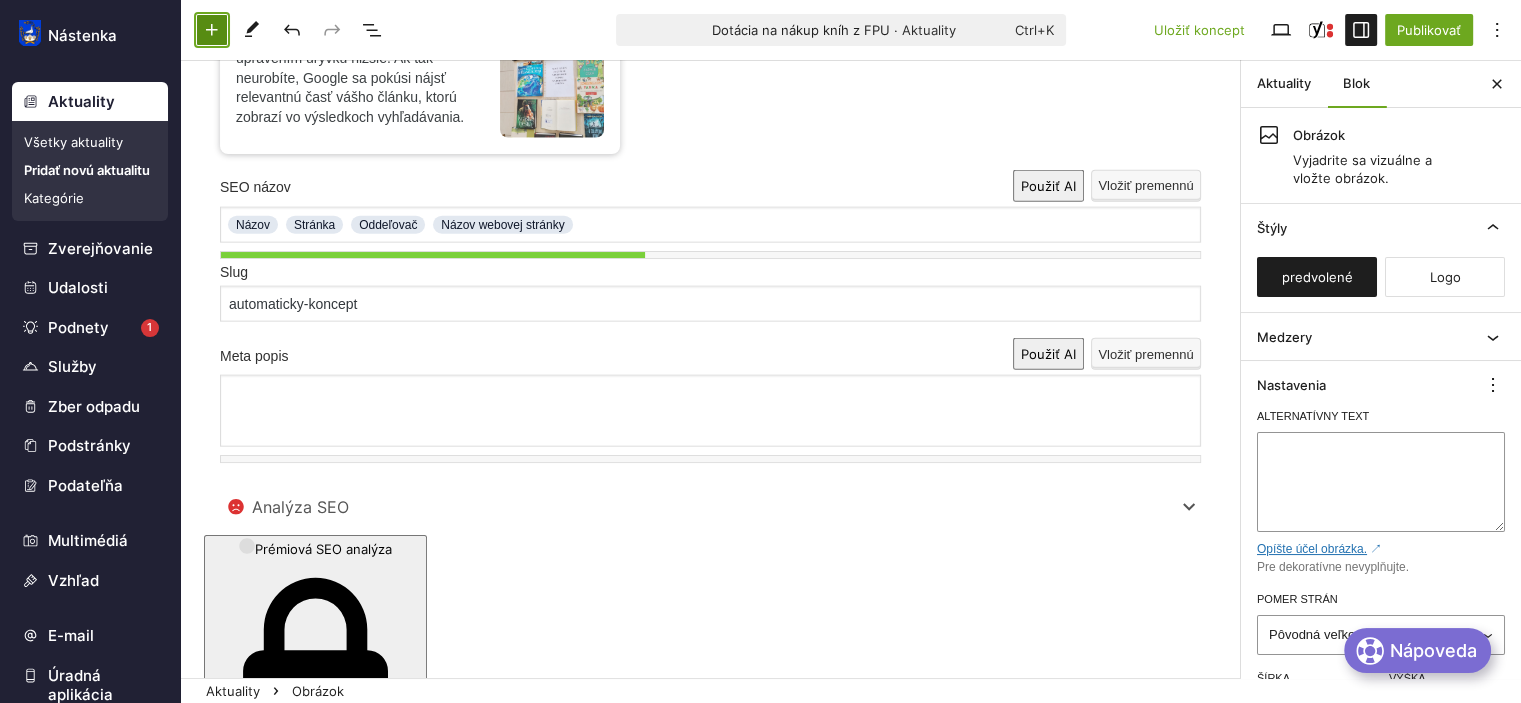 click at bounding box center [212, 30] 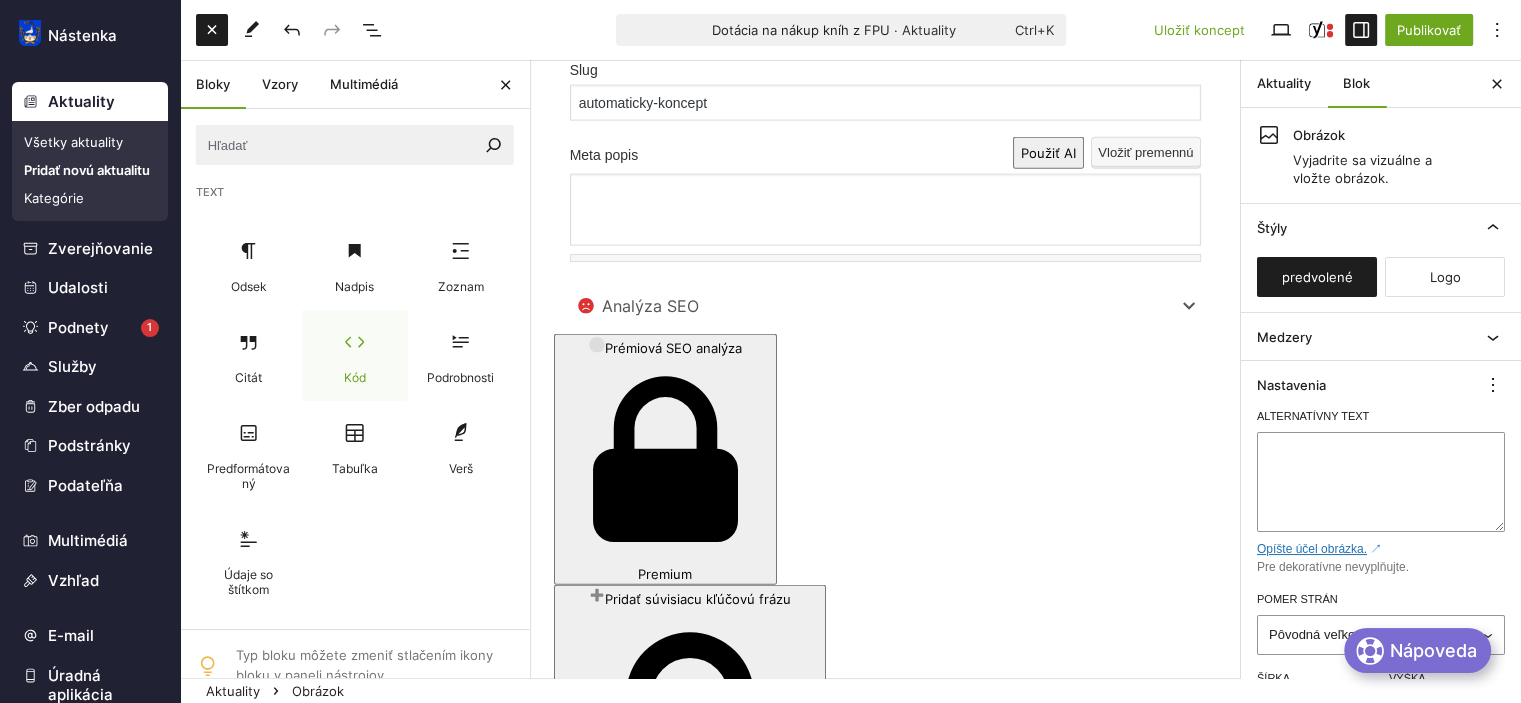 scroll, scrollTop: 4464, scrollLeft: 0, axis: vertical 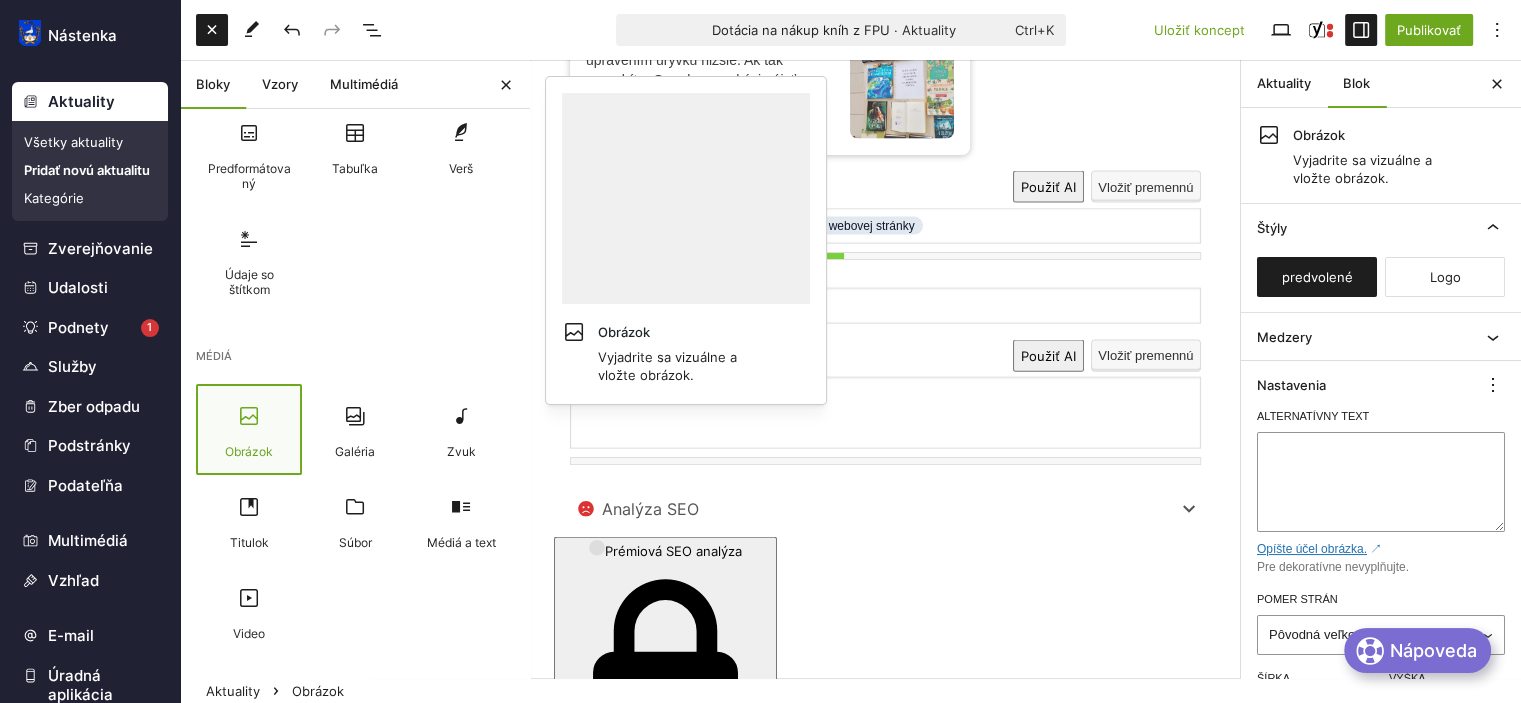 click at bounding box center [249, 416] 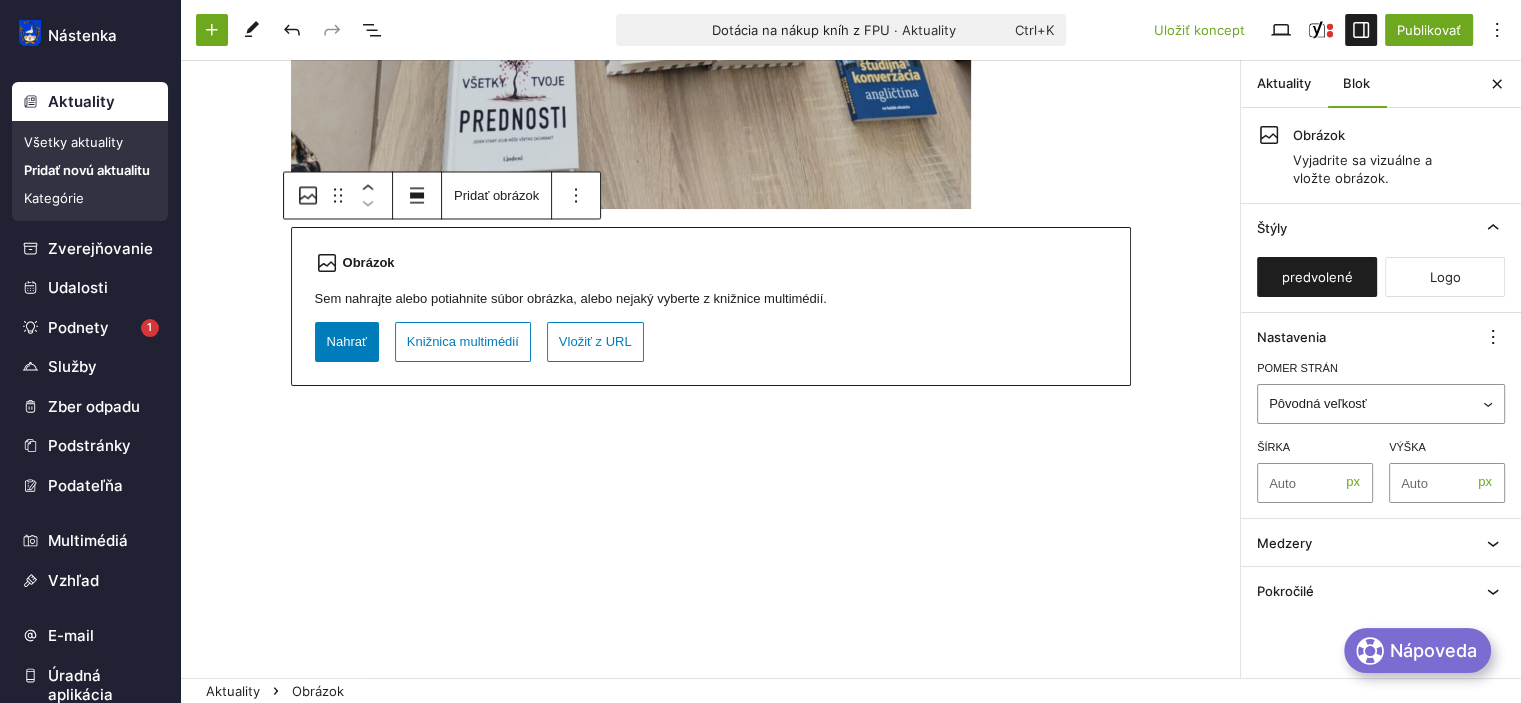 scroll, scrollTop: 3448, scrollLeft: 0, axis: vertical 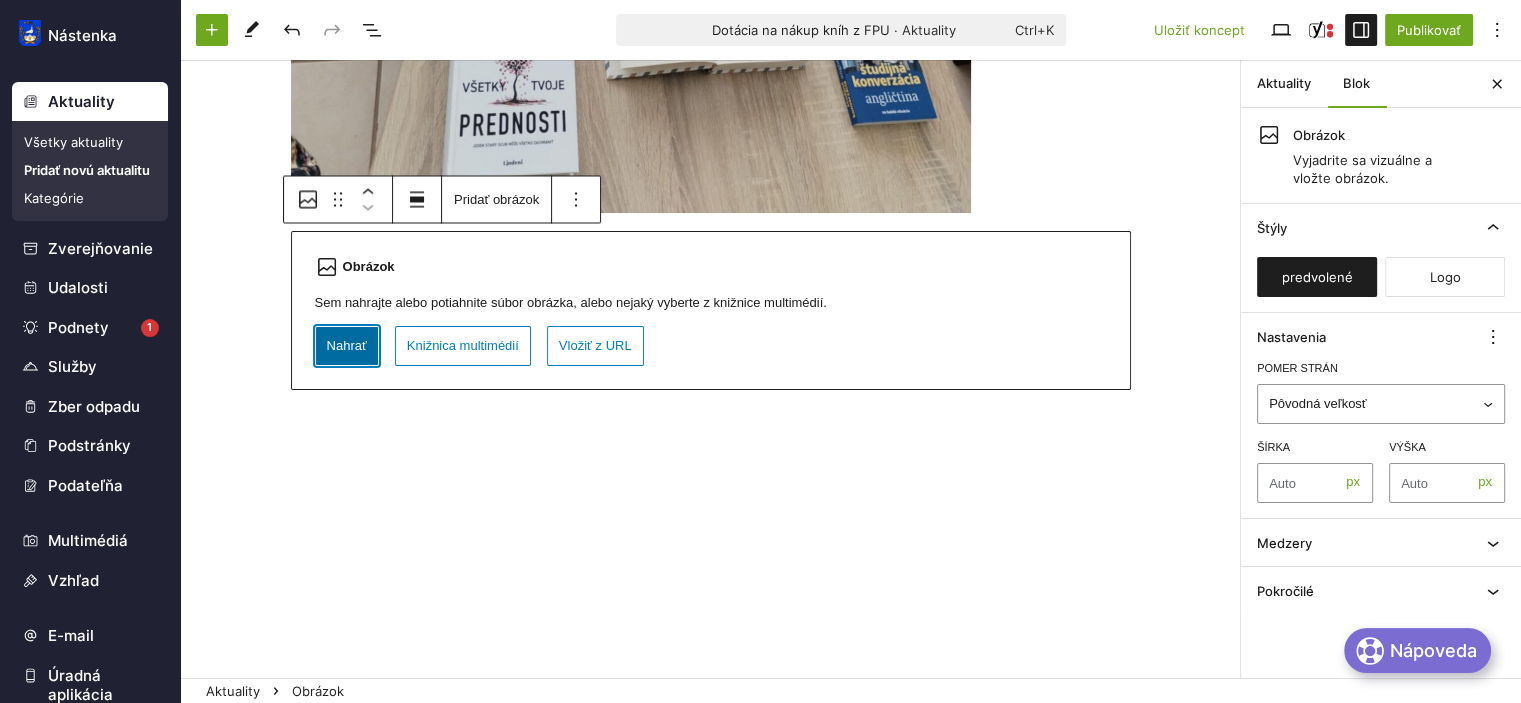 click on "Nahrať" at bounding box center [347, 346] 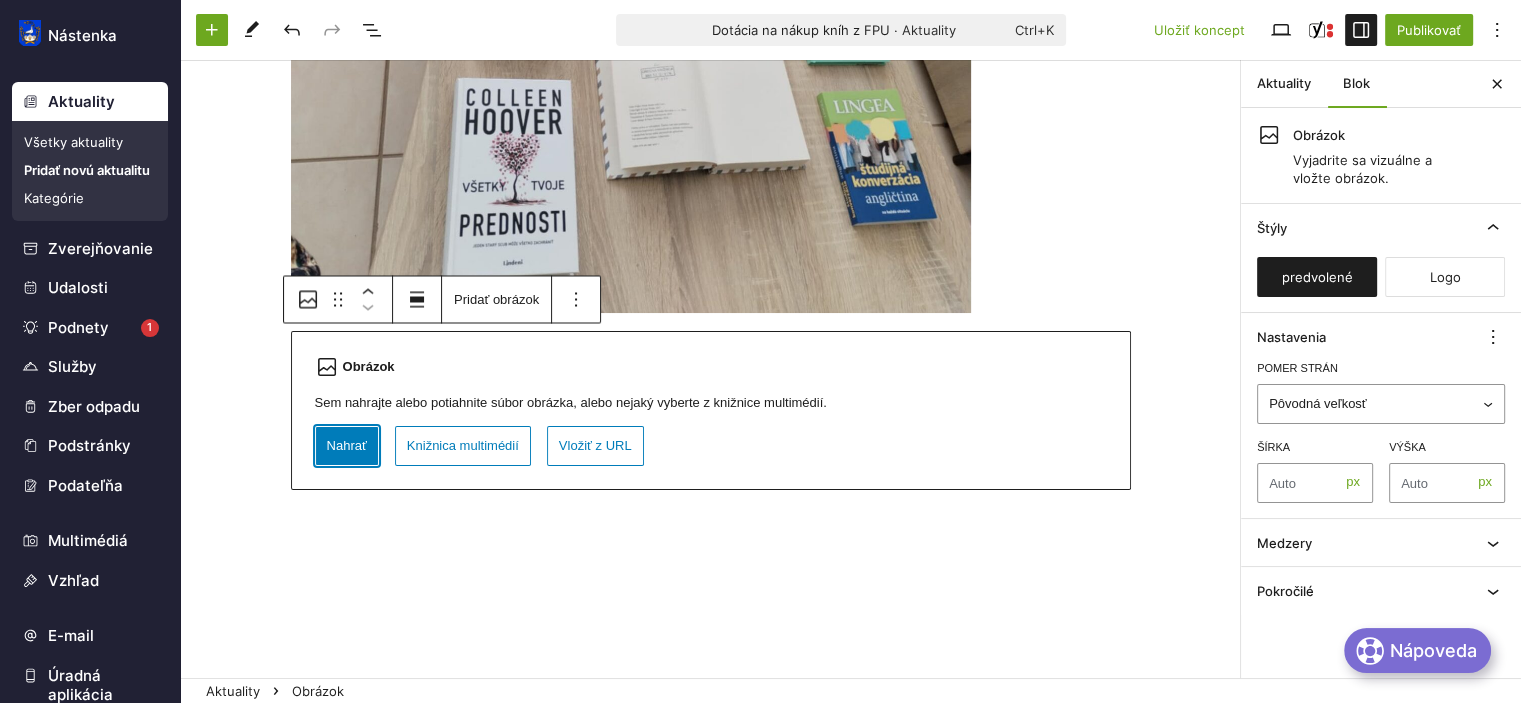 scroll, scrollTop: 3448, scrollLeft: 0, axis: vertical 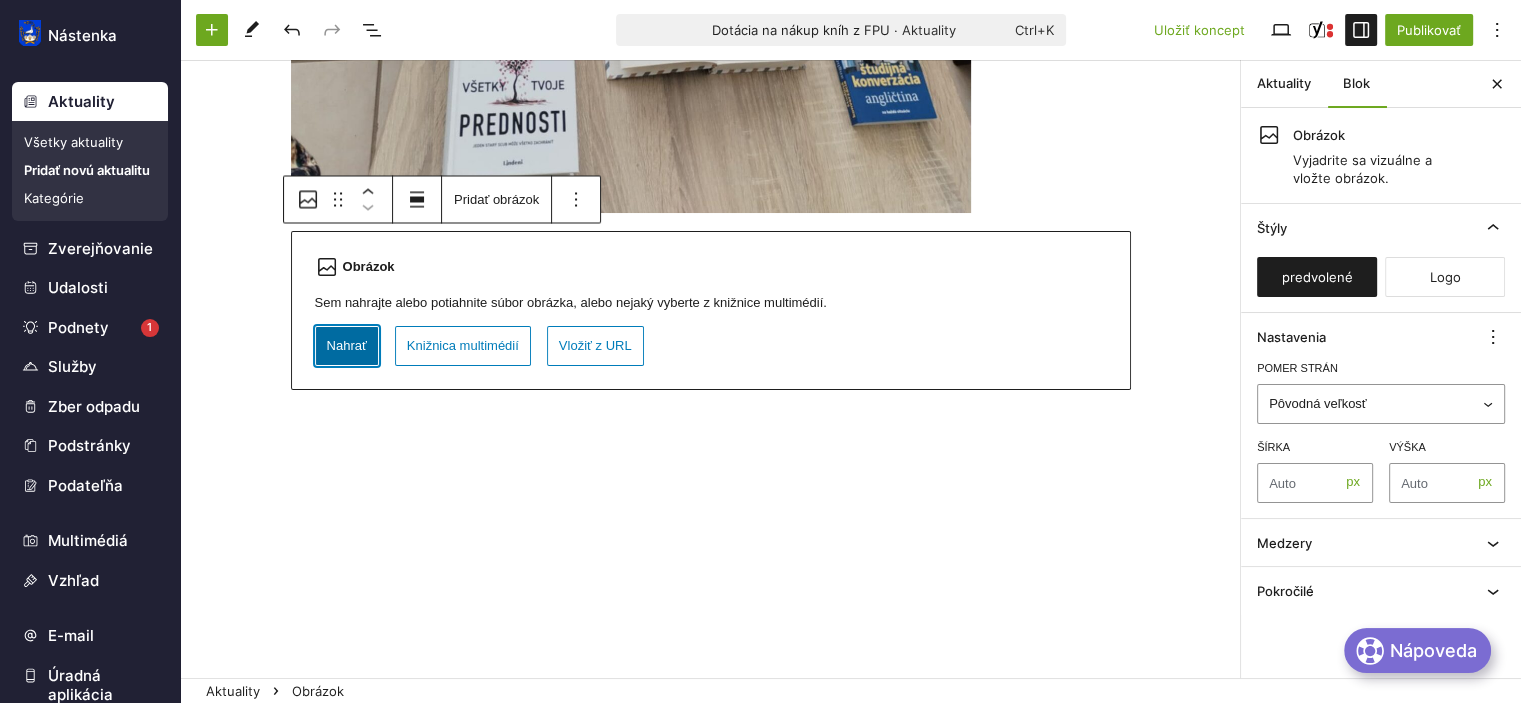click on "Nahrať" at bounding box center [347, 346] 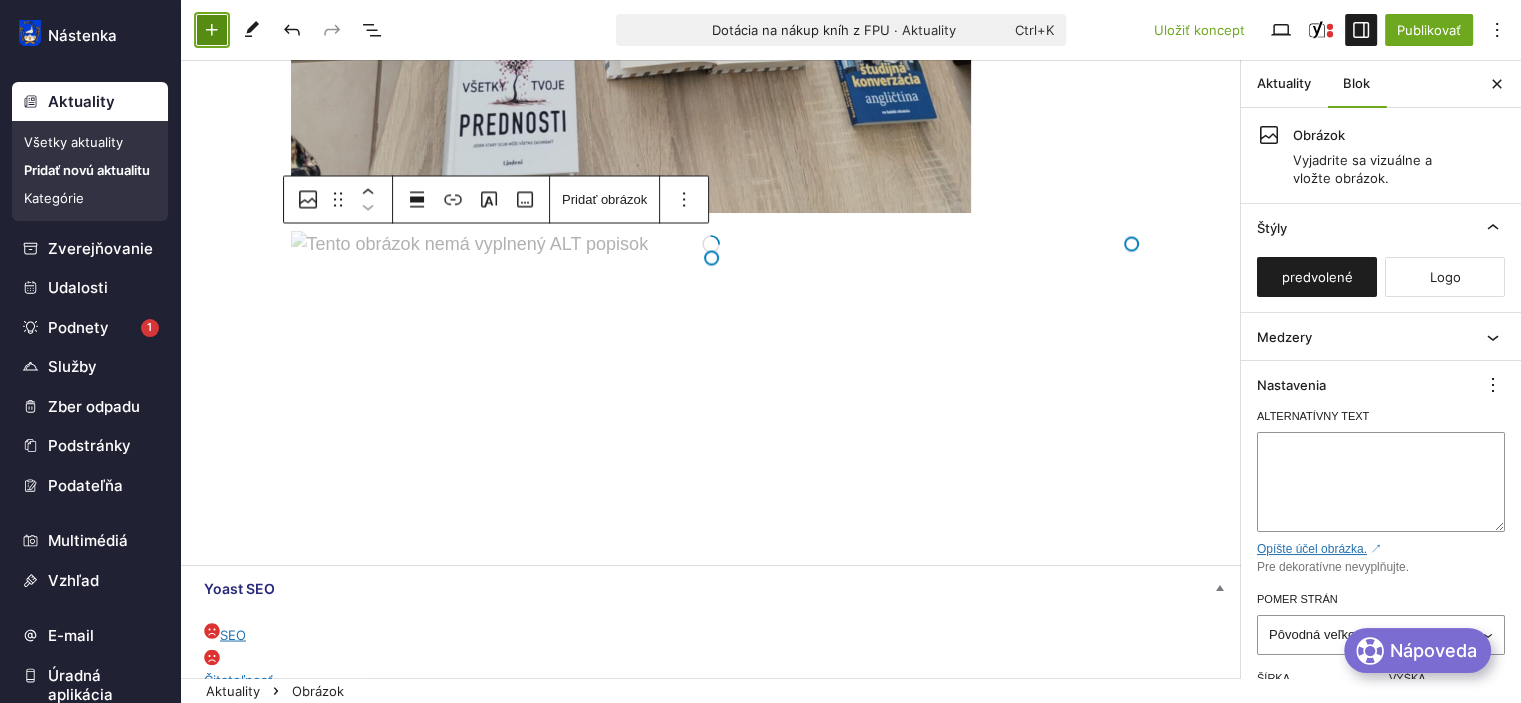 click at bounding box center [212, 30] 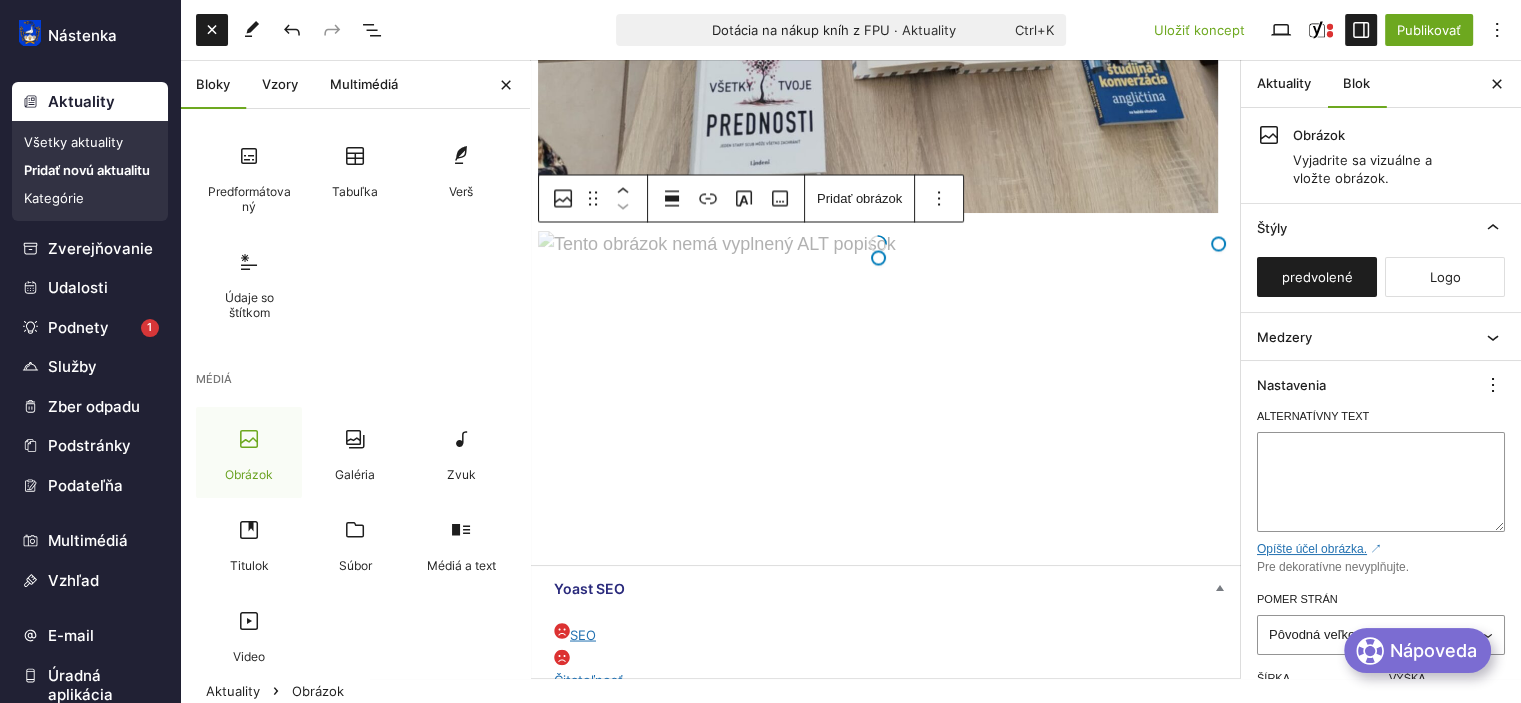 scroll, scrollTop: 300, scrollLeft: 0, axis: vertical 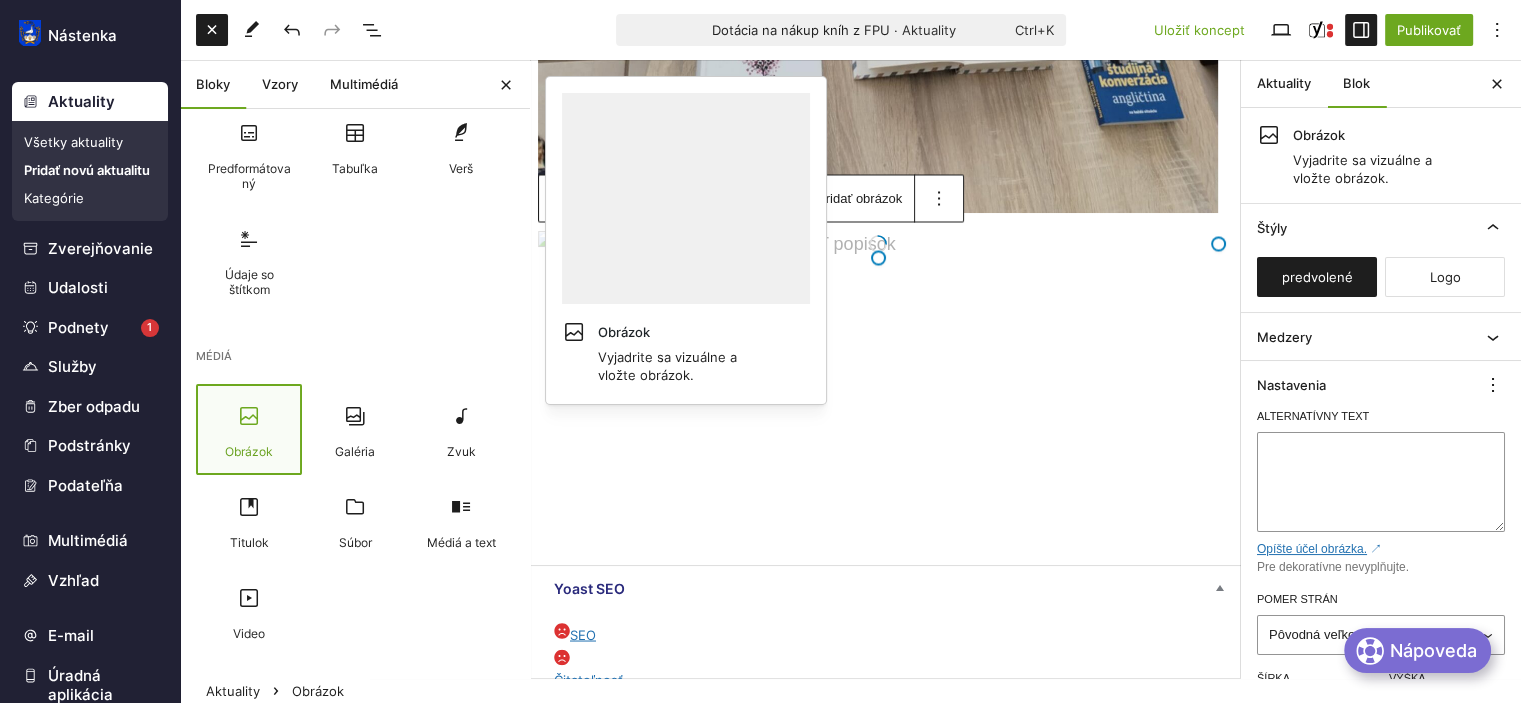 click at bounding box center [249, 416] 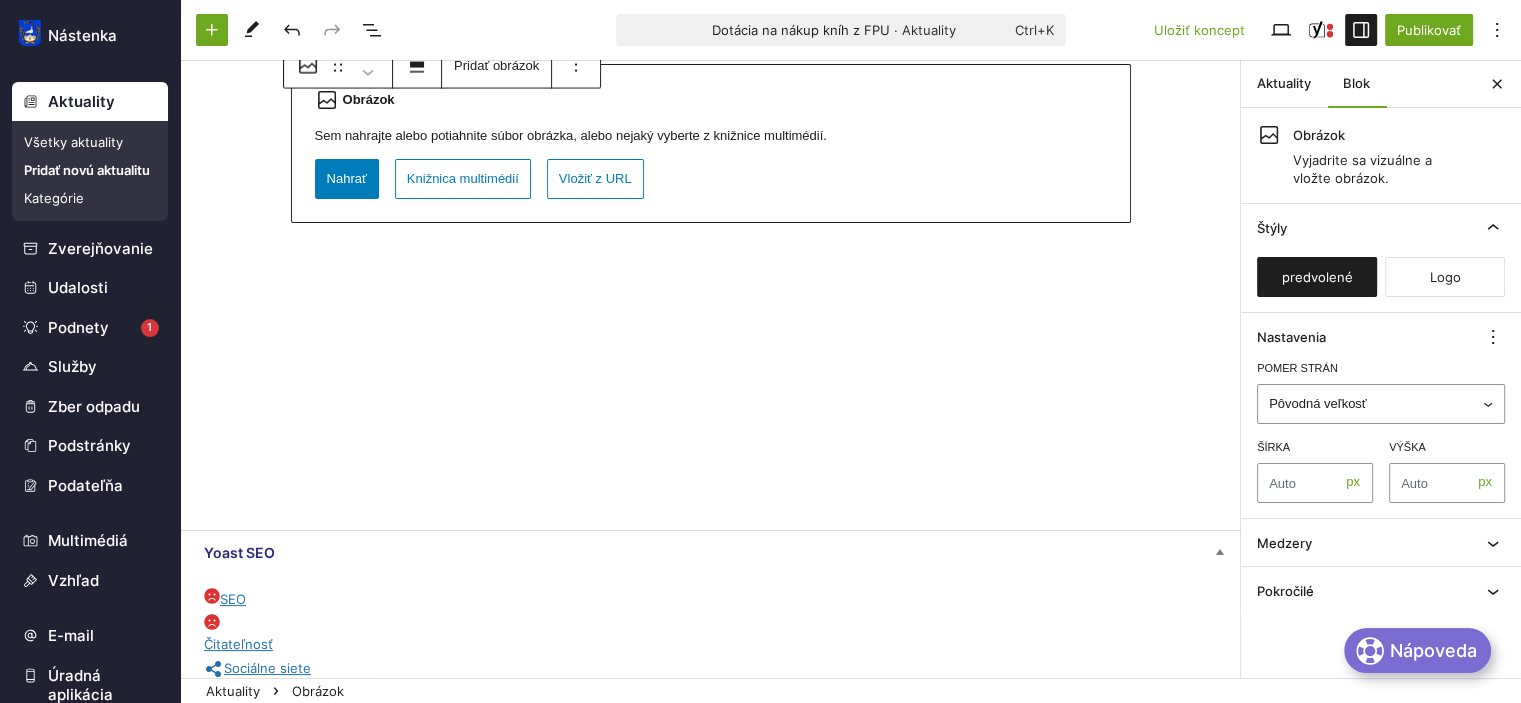 scroll, scrollTop: 4036, scrollLeft: 0, axis: vertical 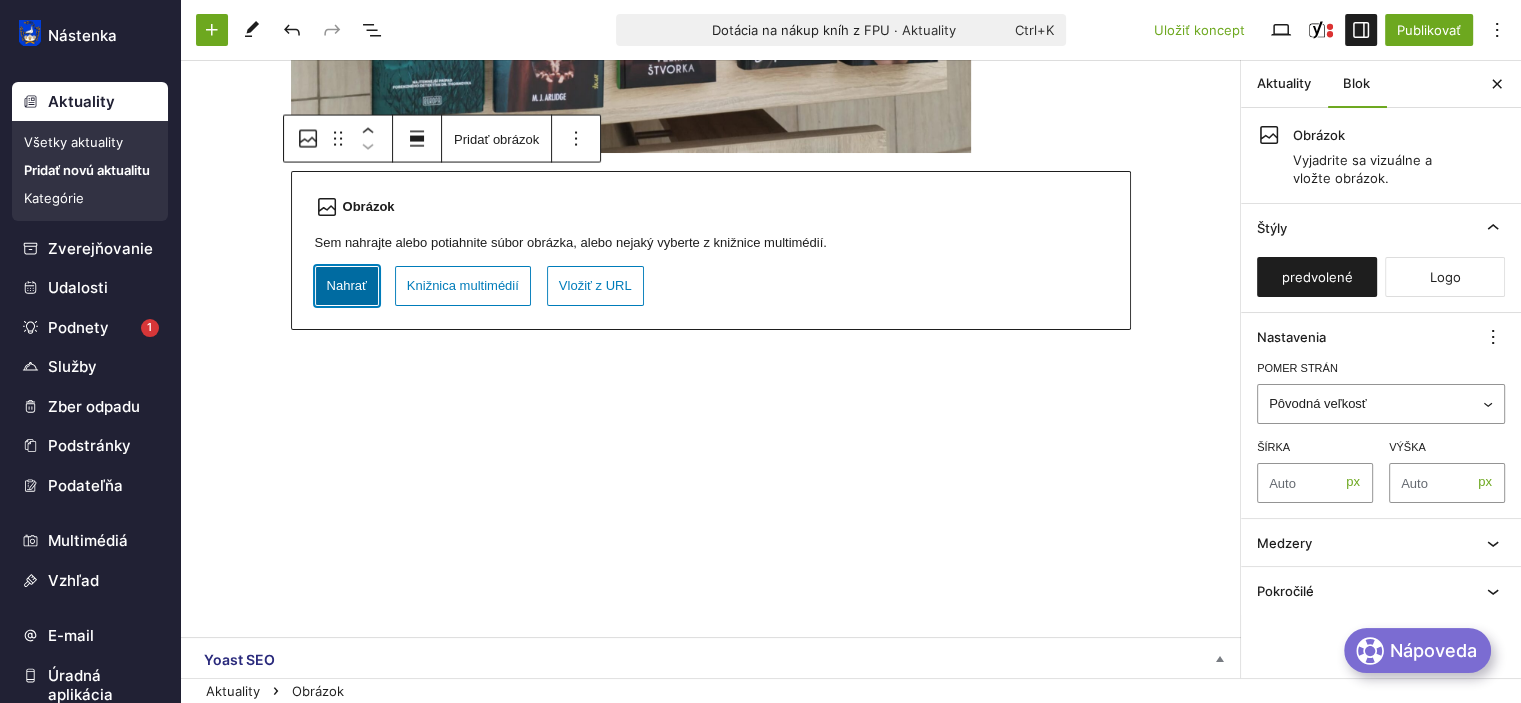 click on "Nahrať" at bounding box center [347, 286] 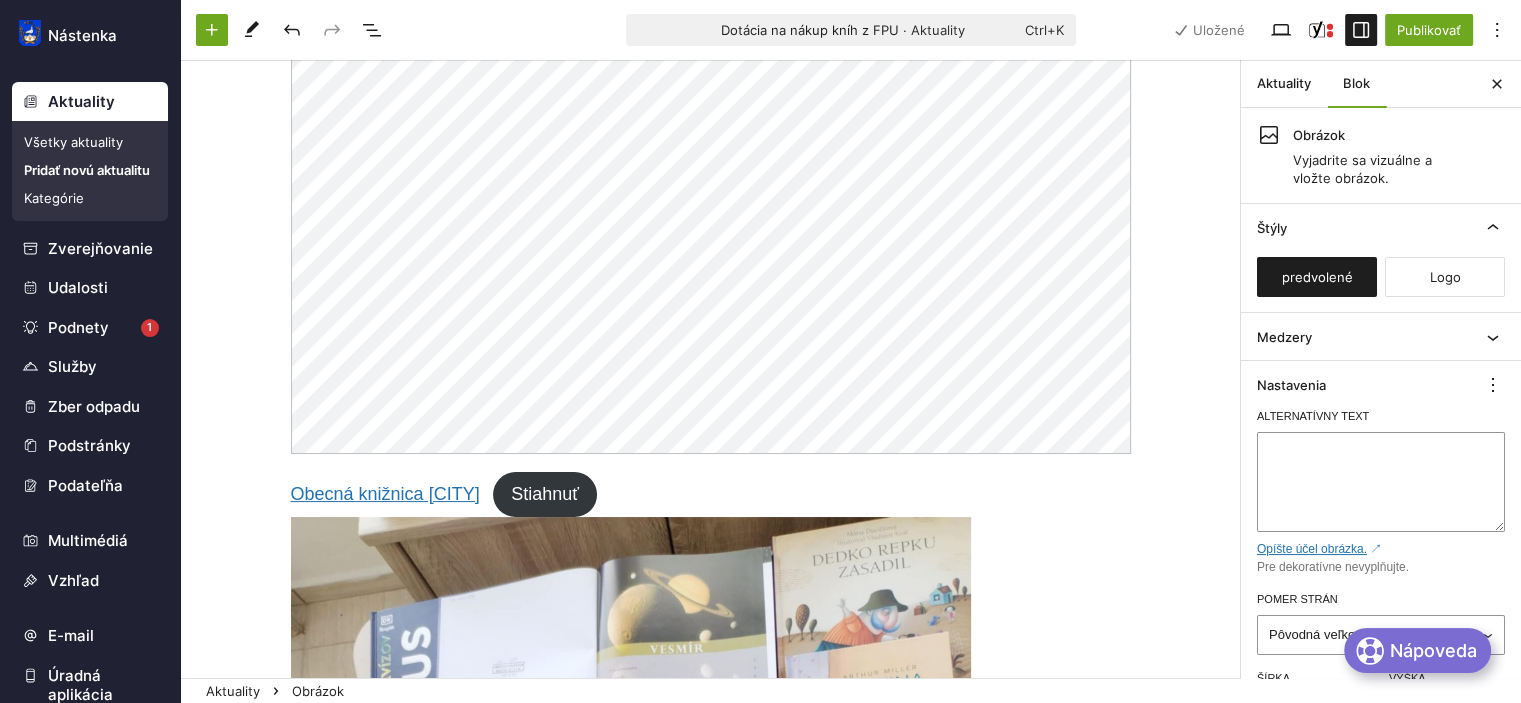 scroll, scrollTop: 0, scrollLeft: 0, axis: both 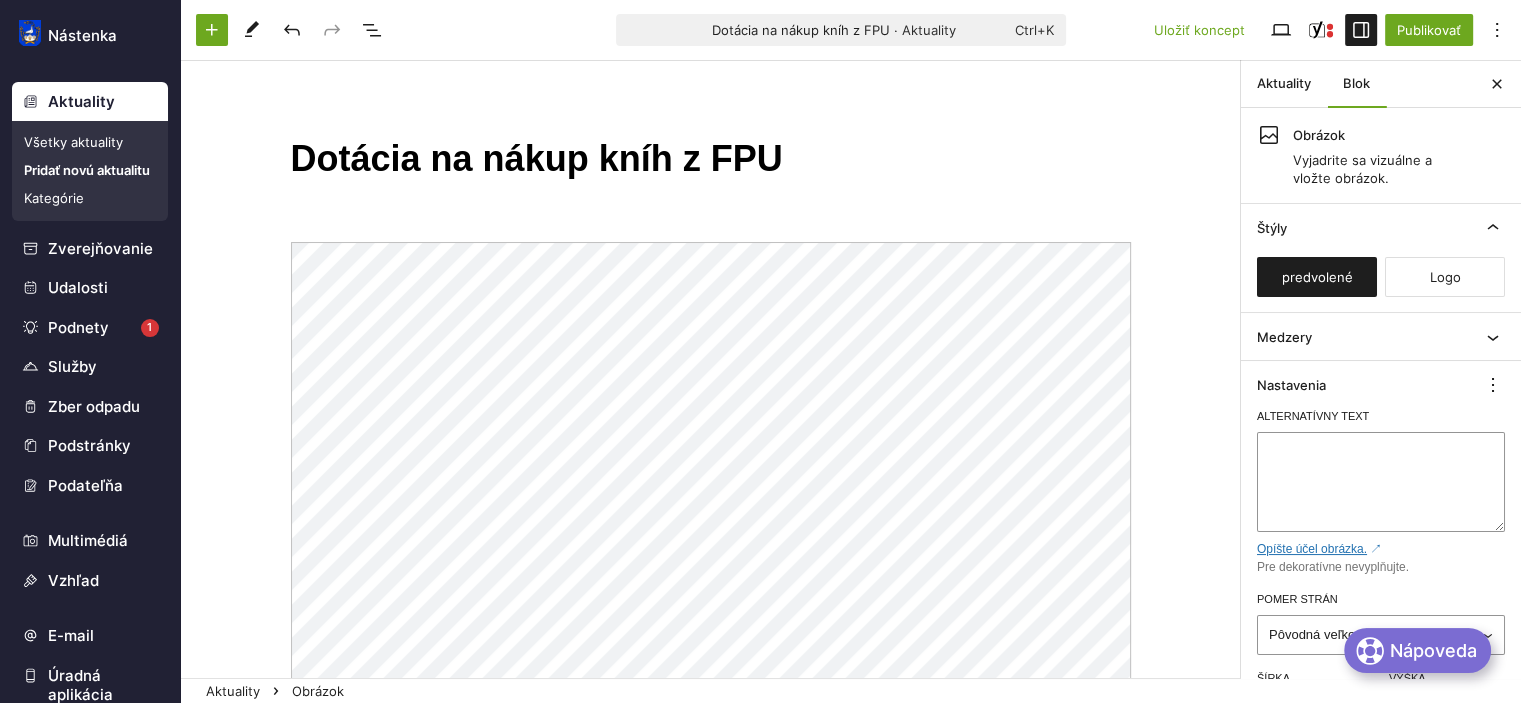 click on "Dotácia na nákup kníh z FPU" at bounding box center [711, 159] 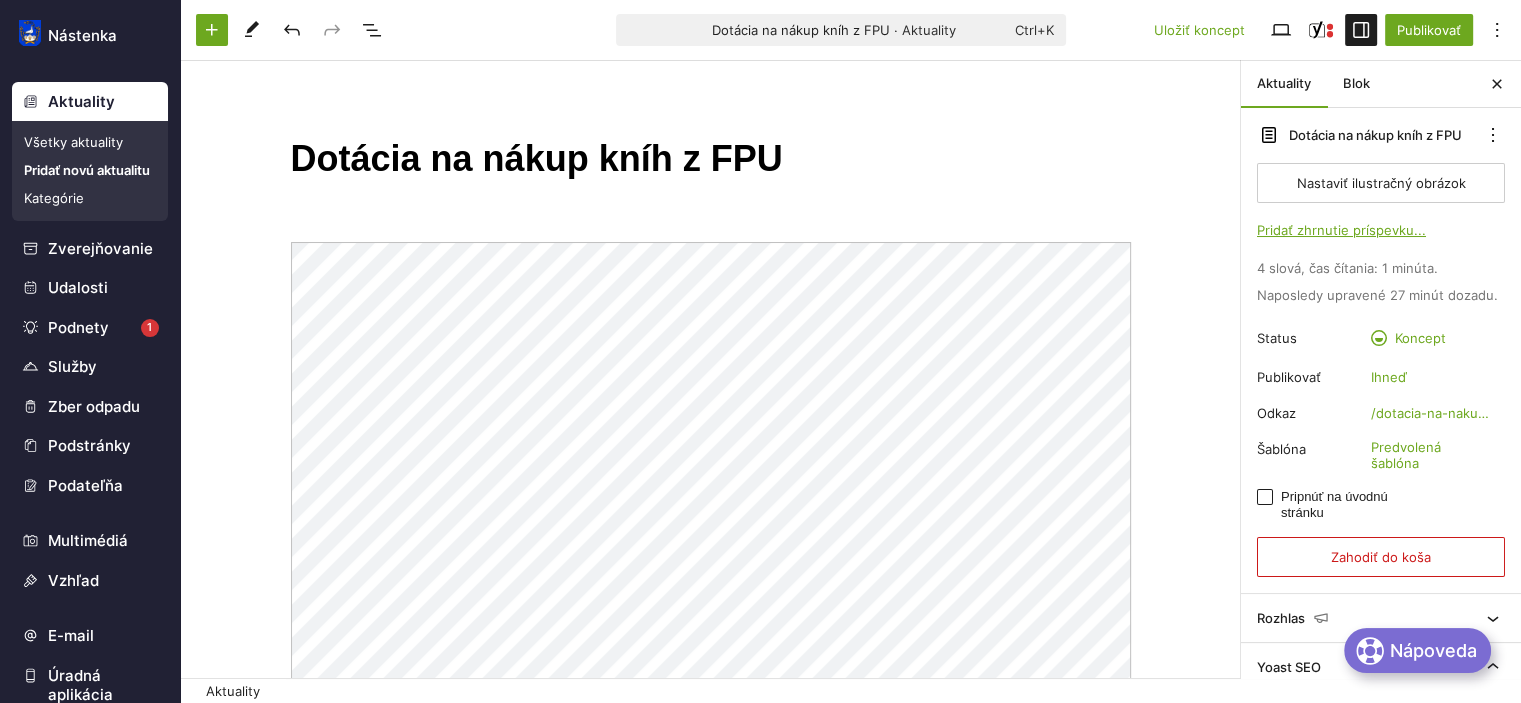 click on "Dotácia na nákup kníh z FPU" at bounding box center (711, 159) 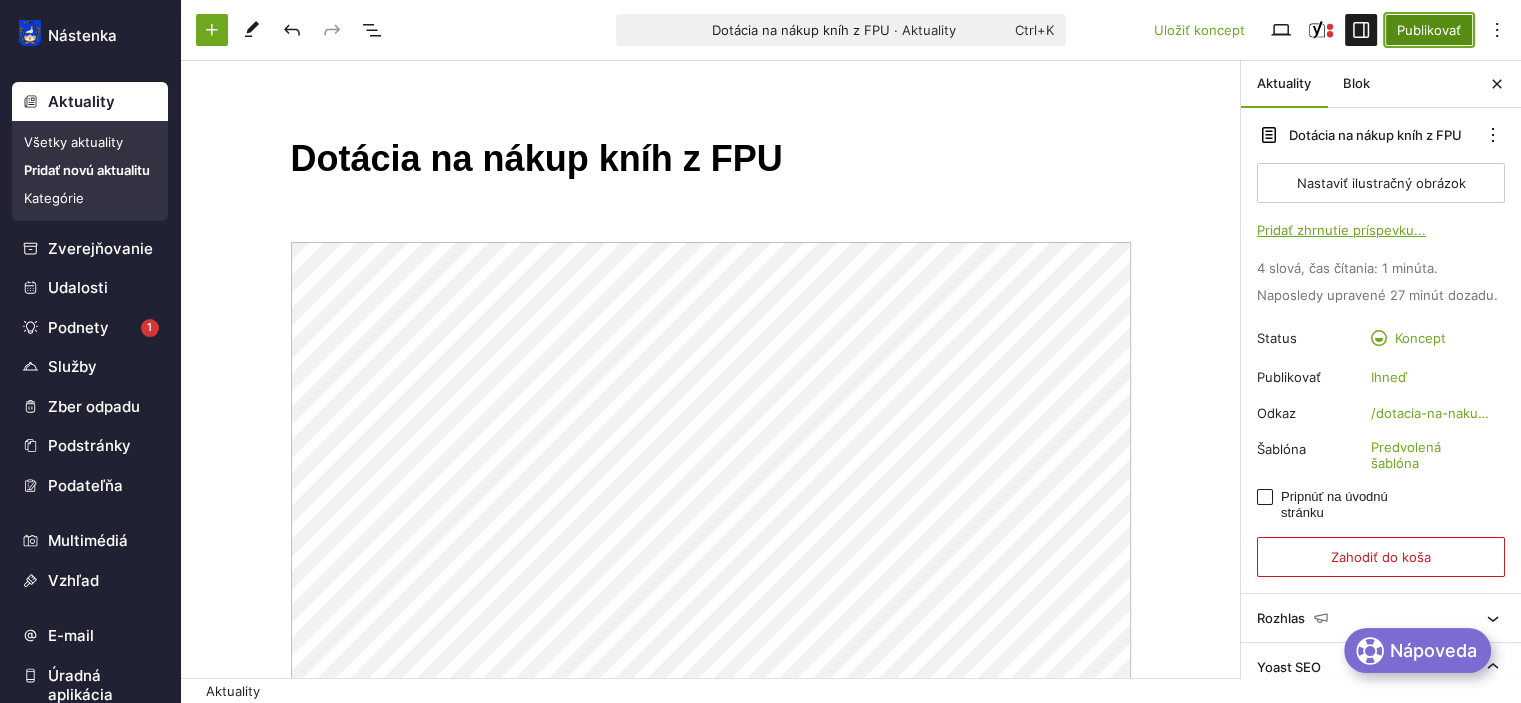 click on "Publikovať" at bounding box center [1429, 30] 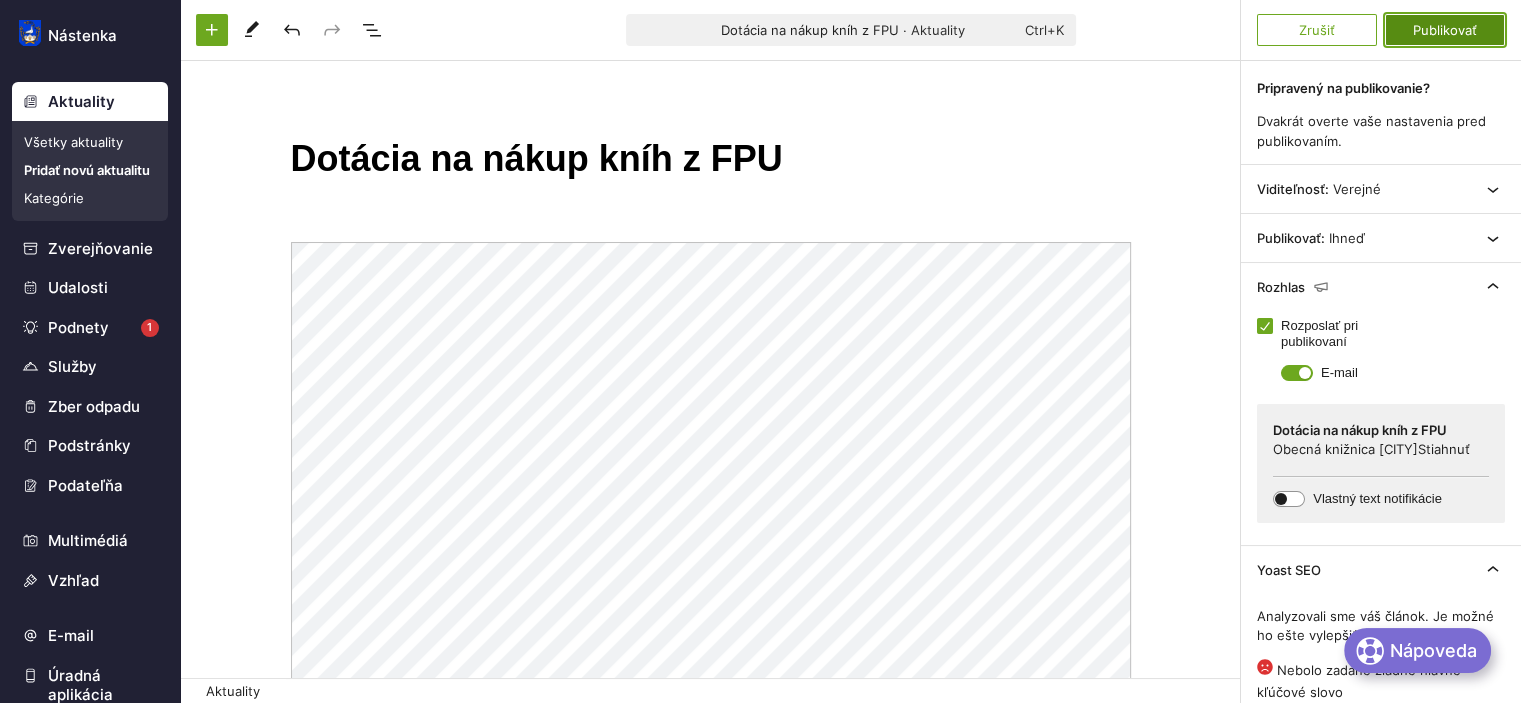 click on "Publikovať" at bounding box center [1445, 30] 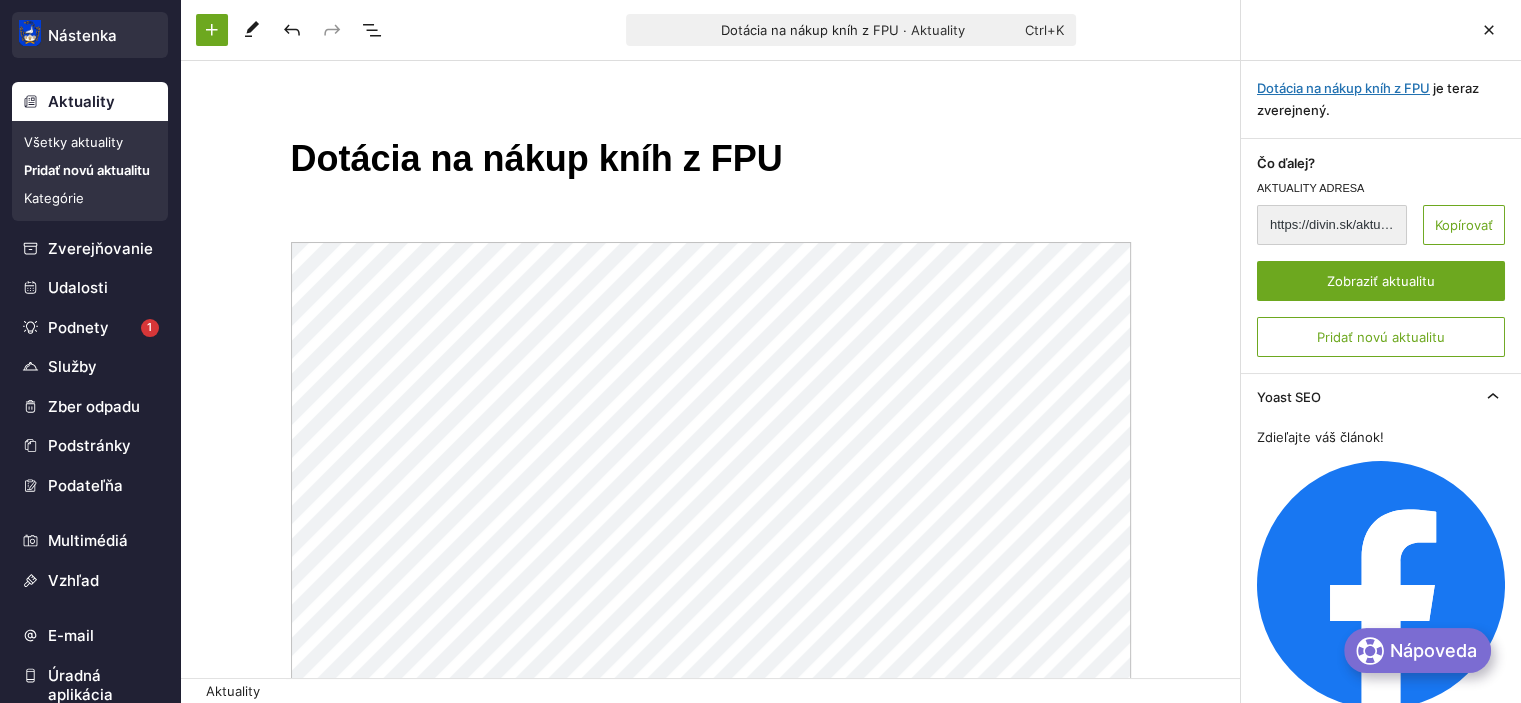click on "Nástenka" at bounding box center [90, 36] 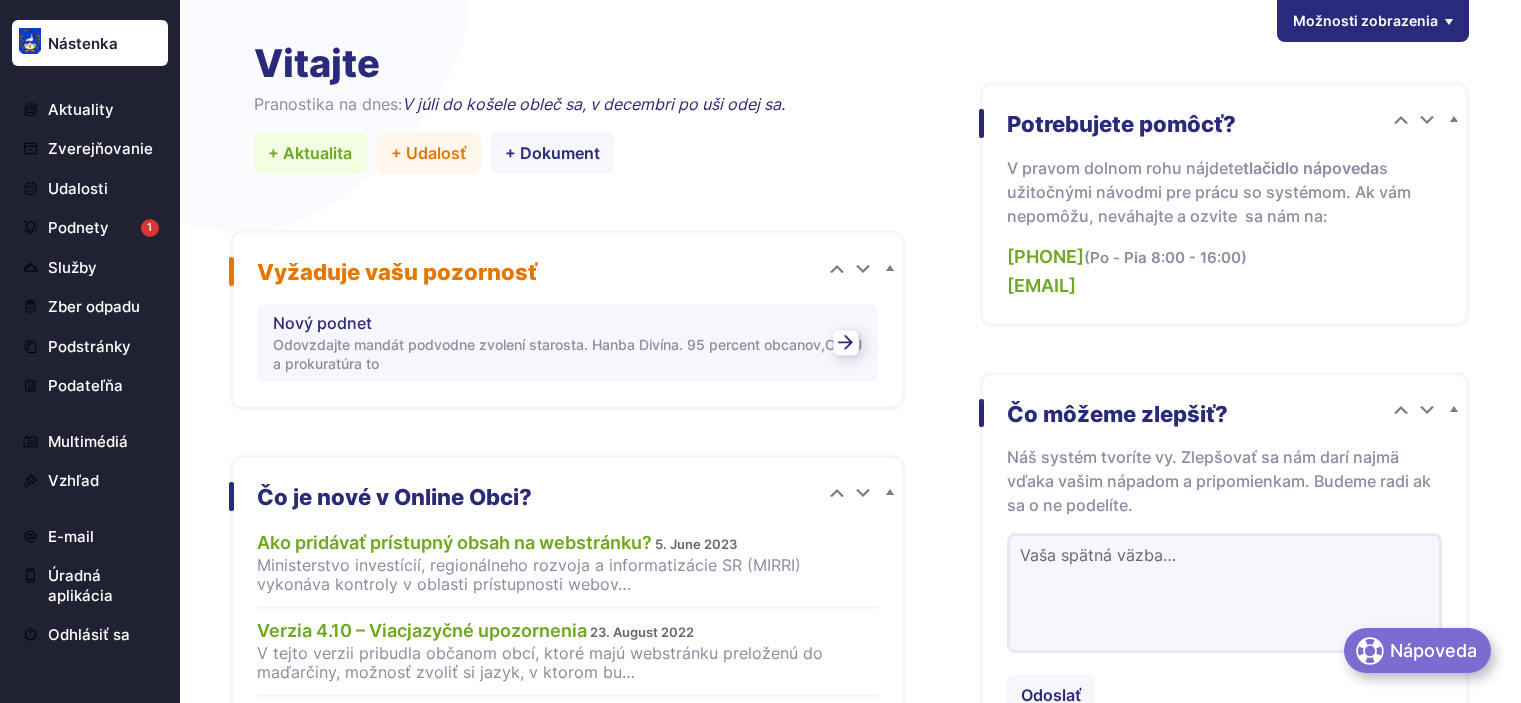 scroll, scrollTop: 0, scrollLeft: 0, axis: both 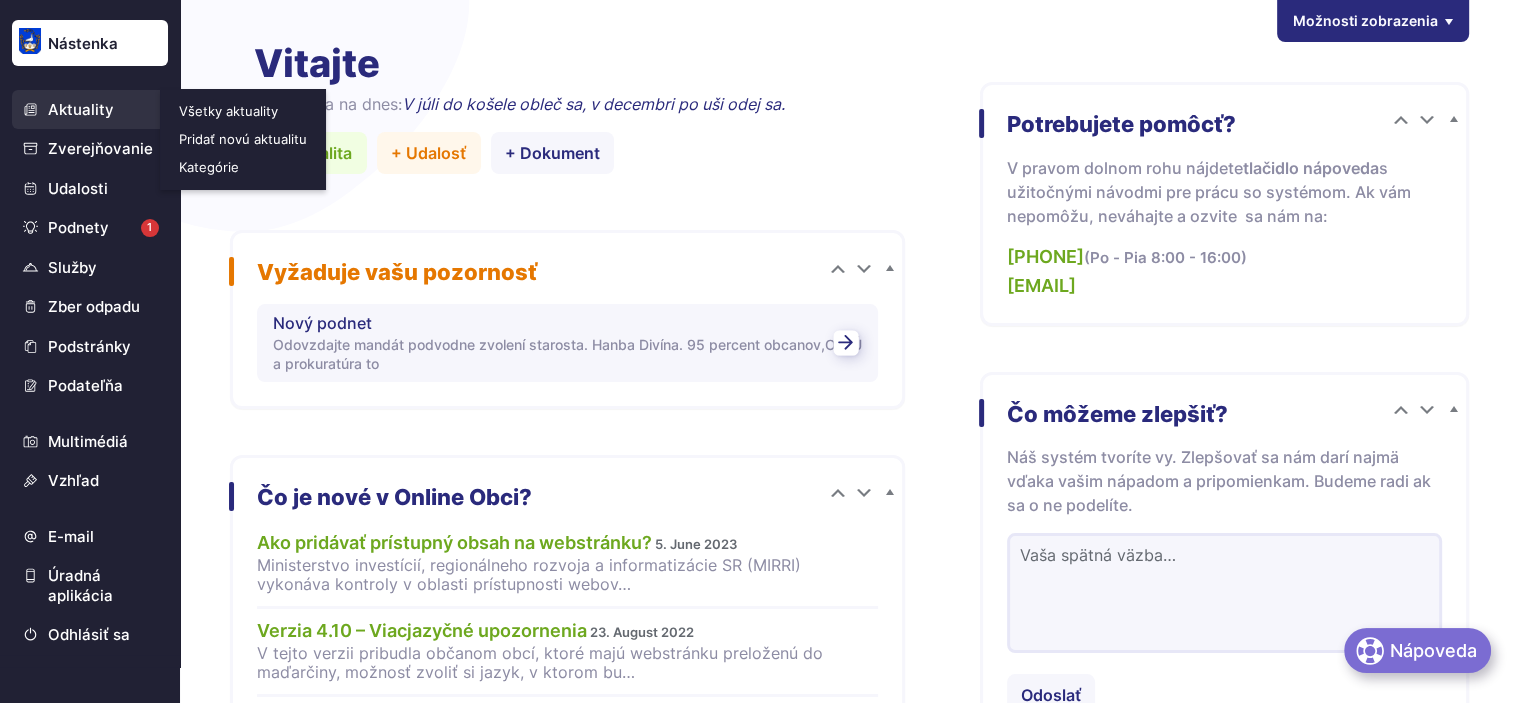 click on "Aktuality" at bounding box center [90, 110] 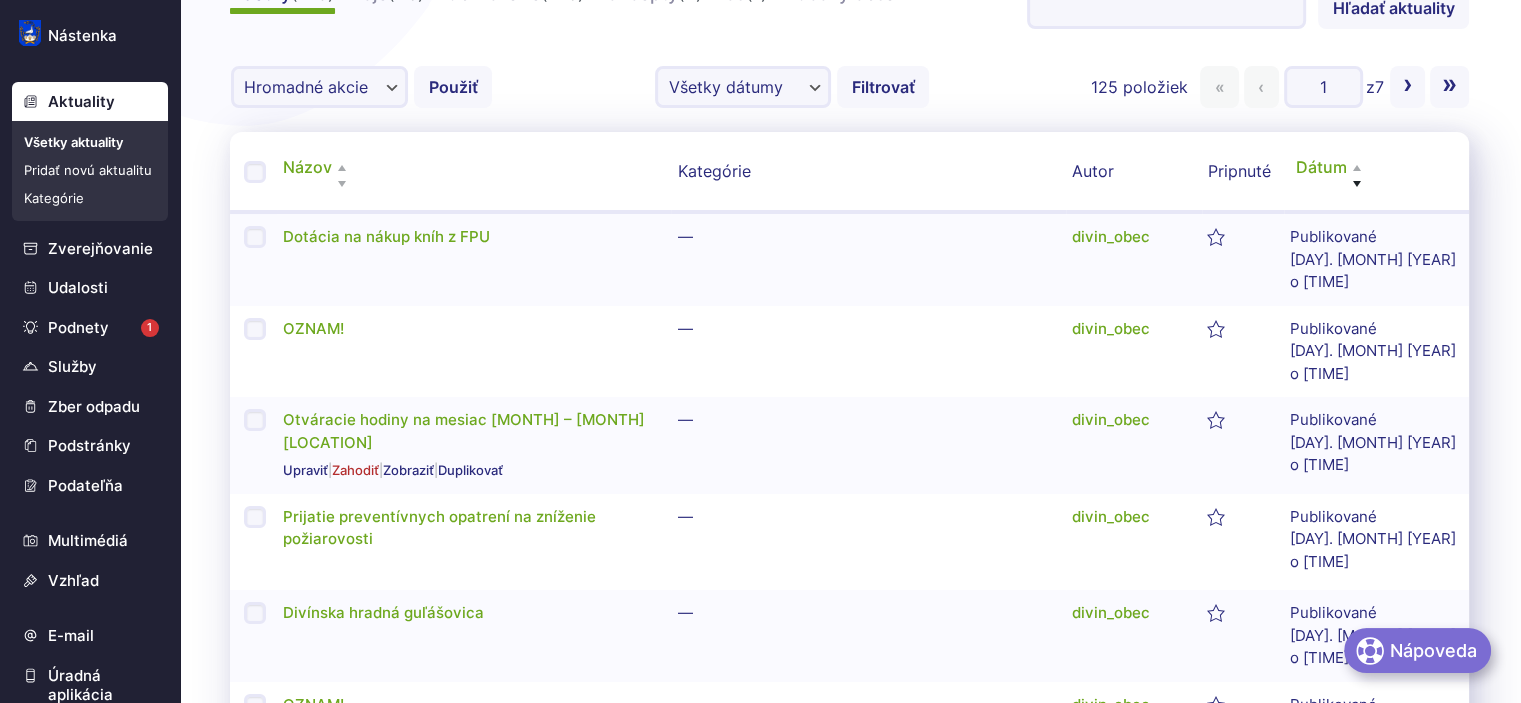 scroll, scrollTop: 100, scrollLeft: 0, axis: vertical 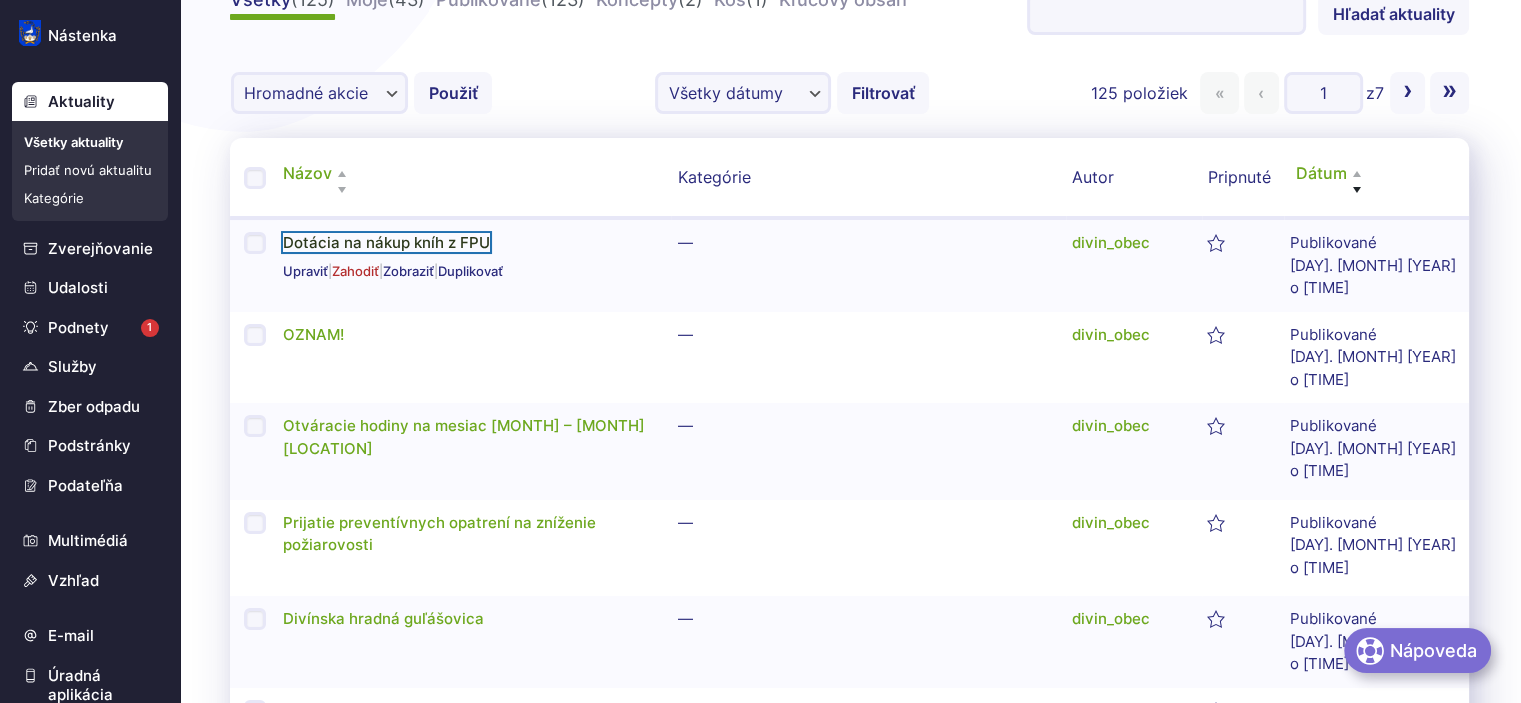 click on "Dotácia na nákup kníh z FPU" at bounding box center (386, 242) 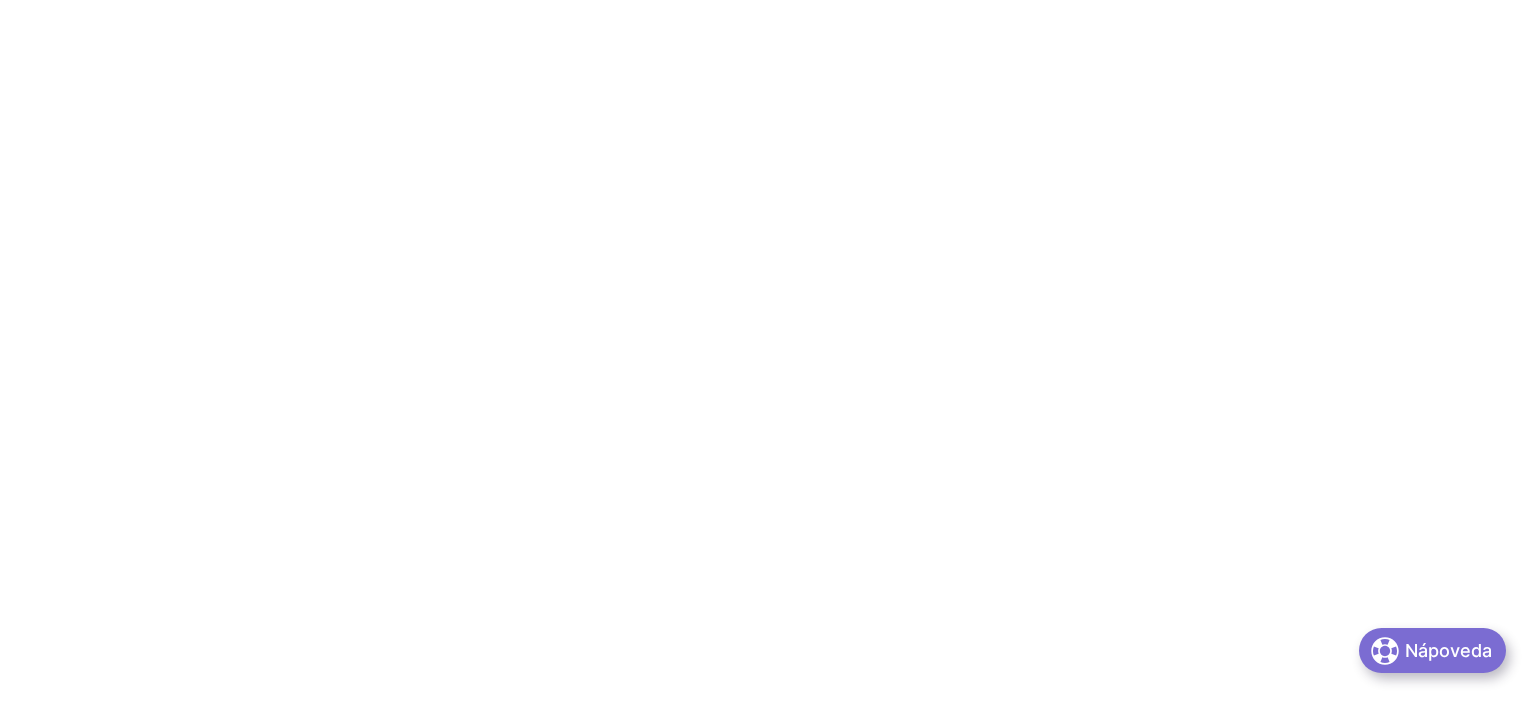 scroll, scrollTop: 0, scrollLeft: 0, axis: both 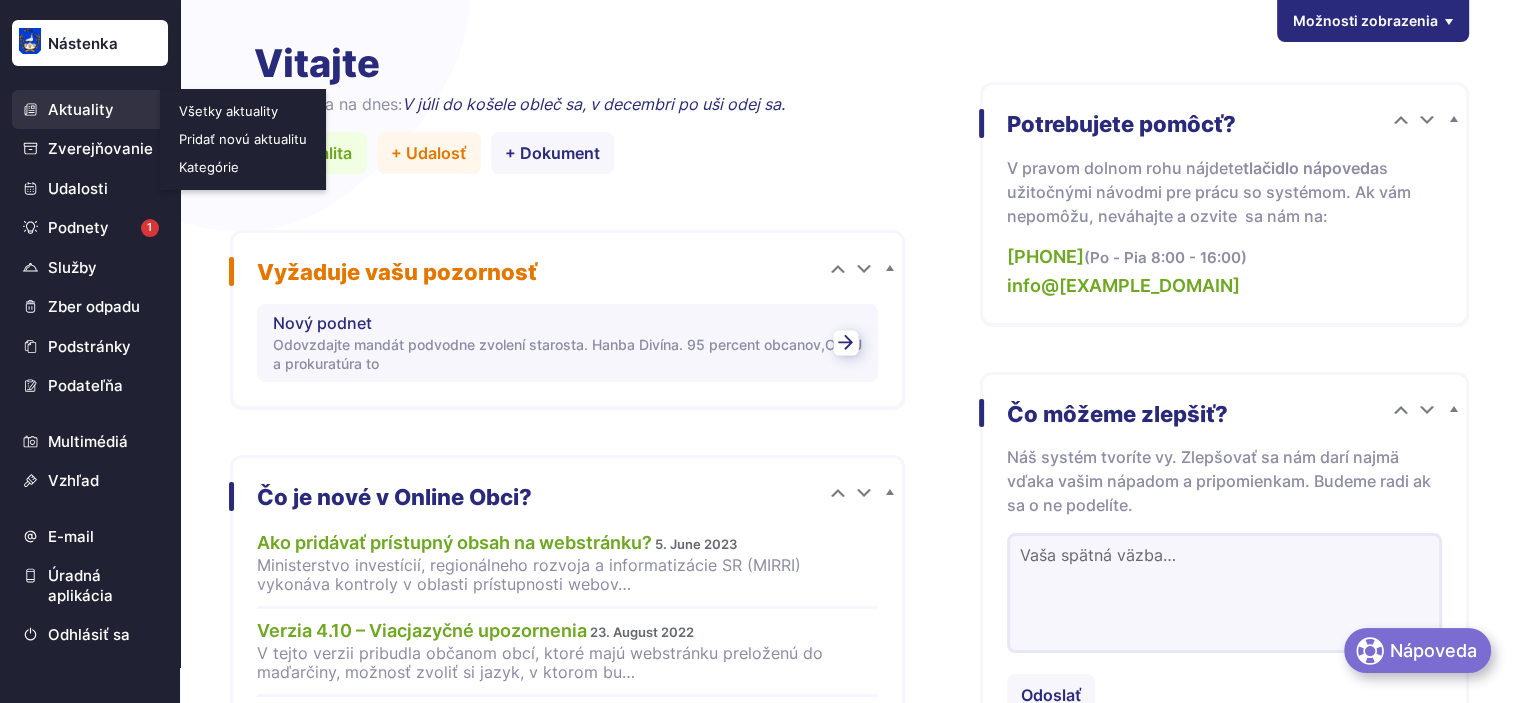 click at bounding box center (30, 110) 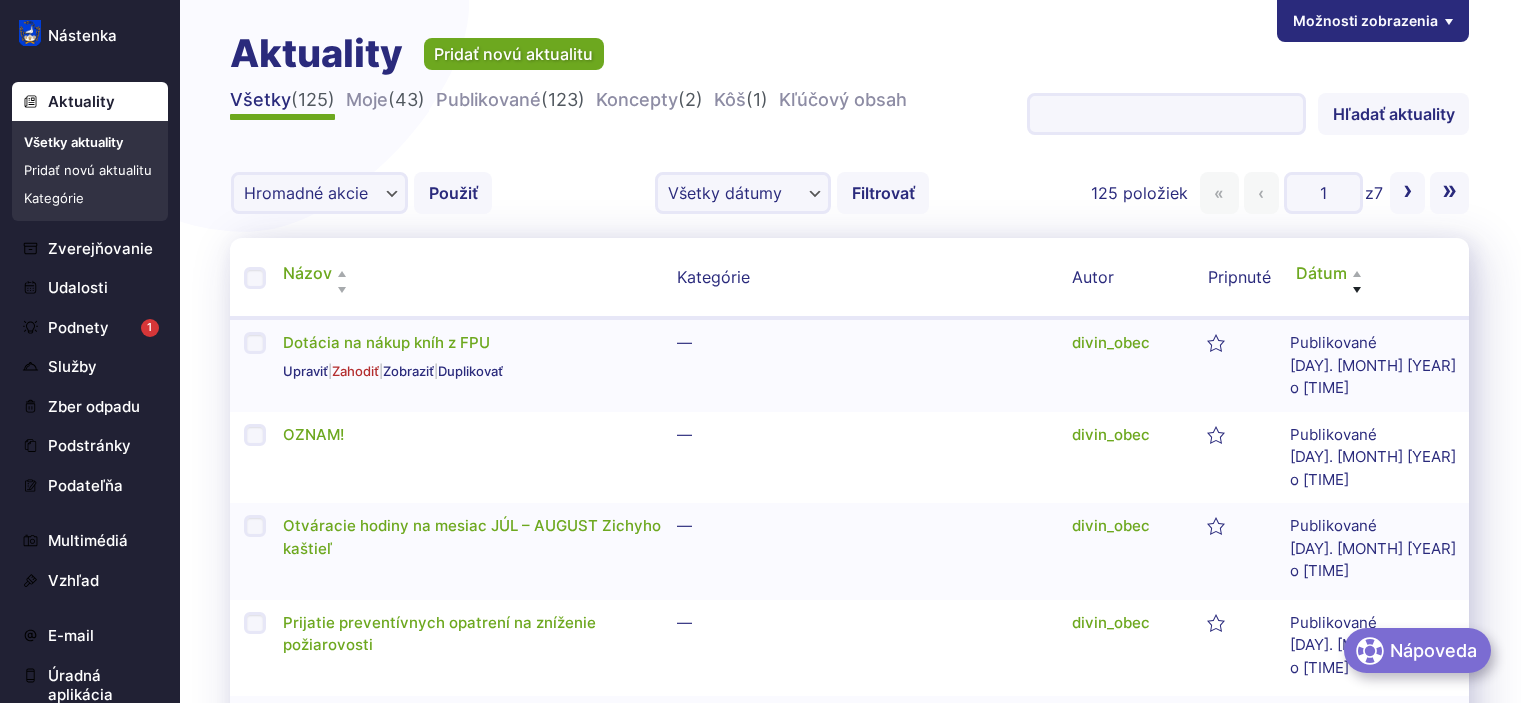 scroll, scrollTop: 0, scrollLeft: 0, axis: both 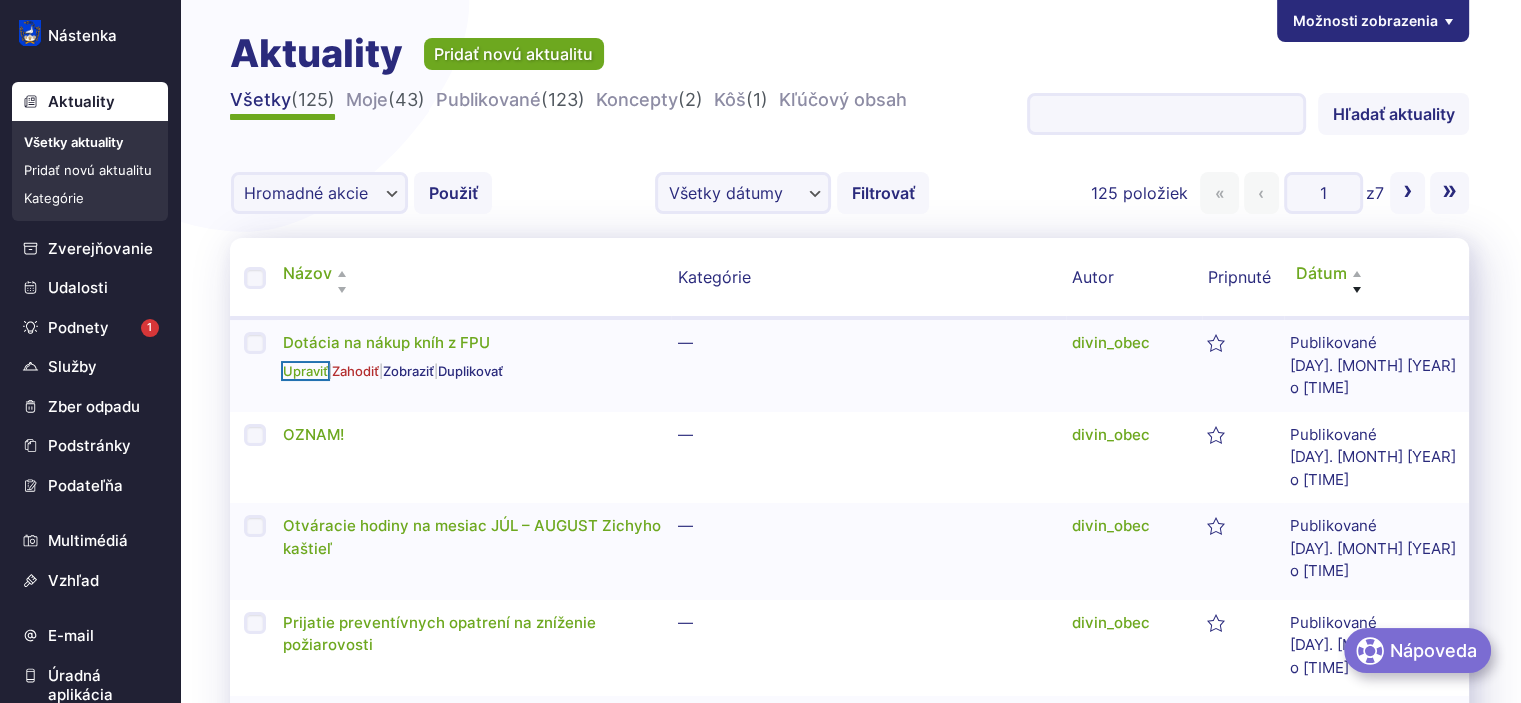 click on "Upraviť" at bounding box center (305, 371) 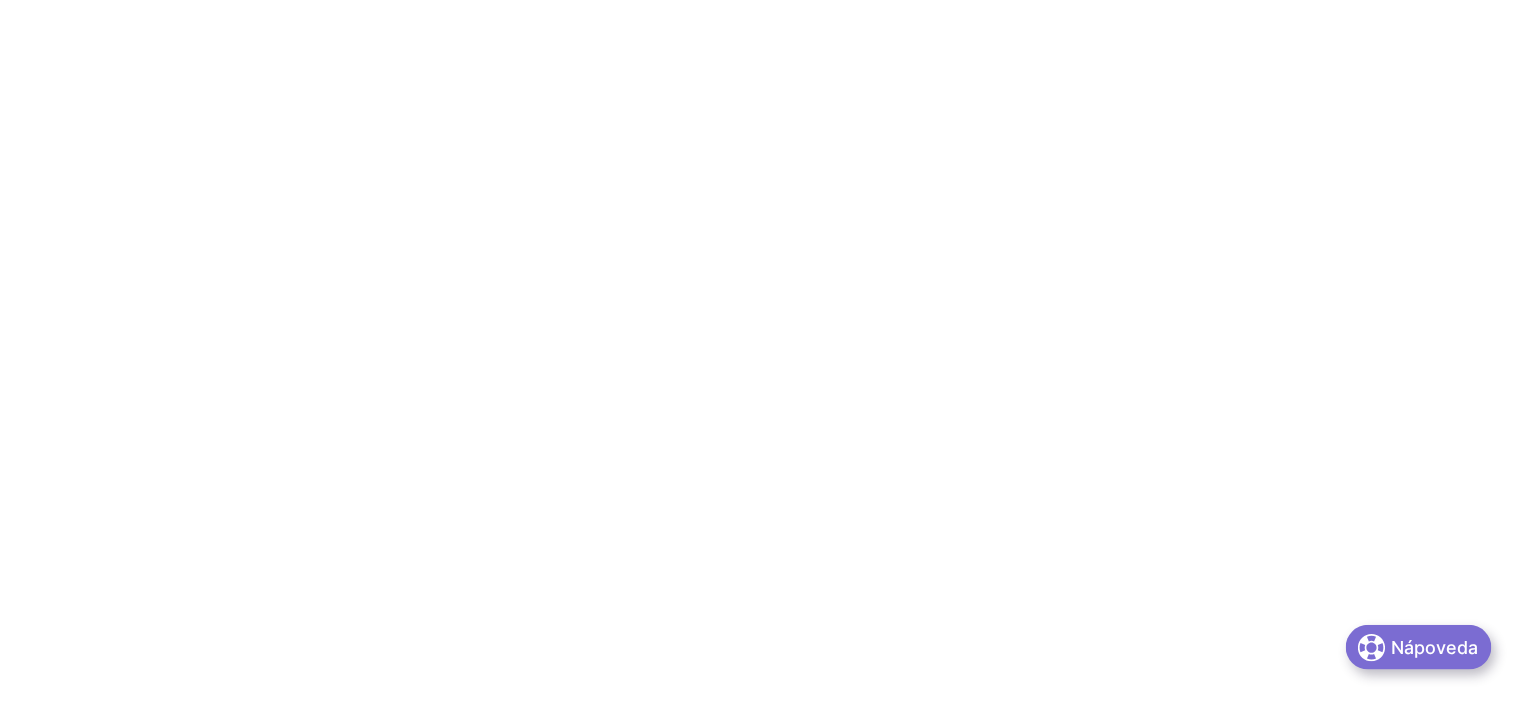 scroll, scrollTop: 0, scrollLeft: 0, axis: both 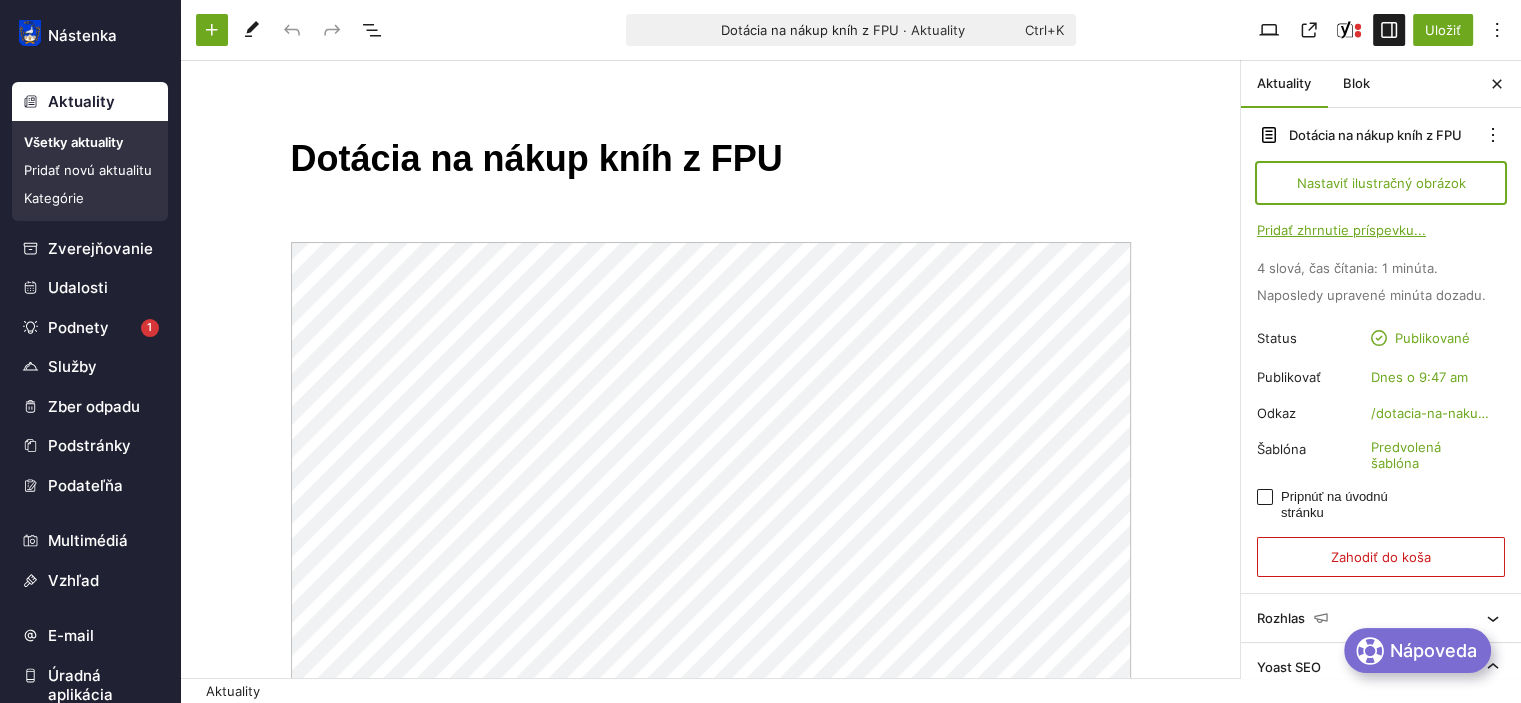 click on "Nastaviť ilustračný obrázok" at bounding box center (1381, 183) 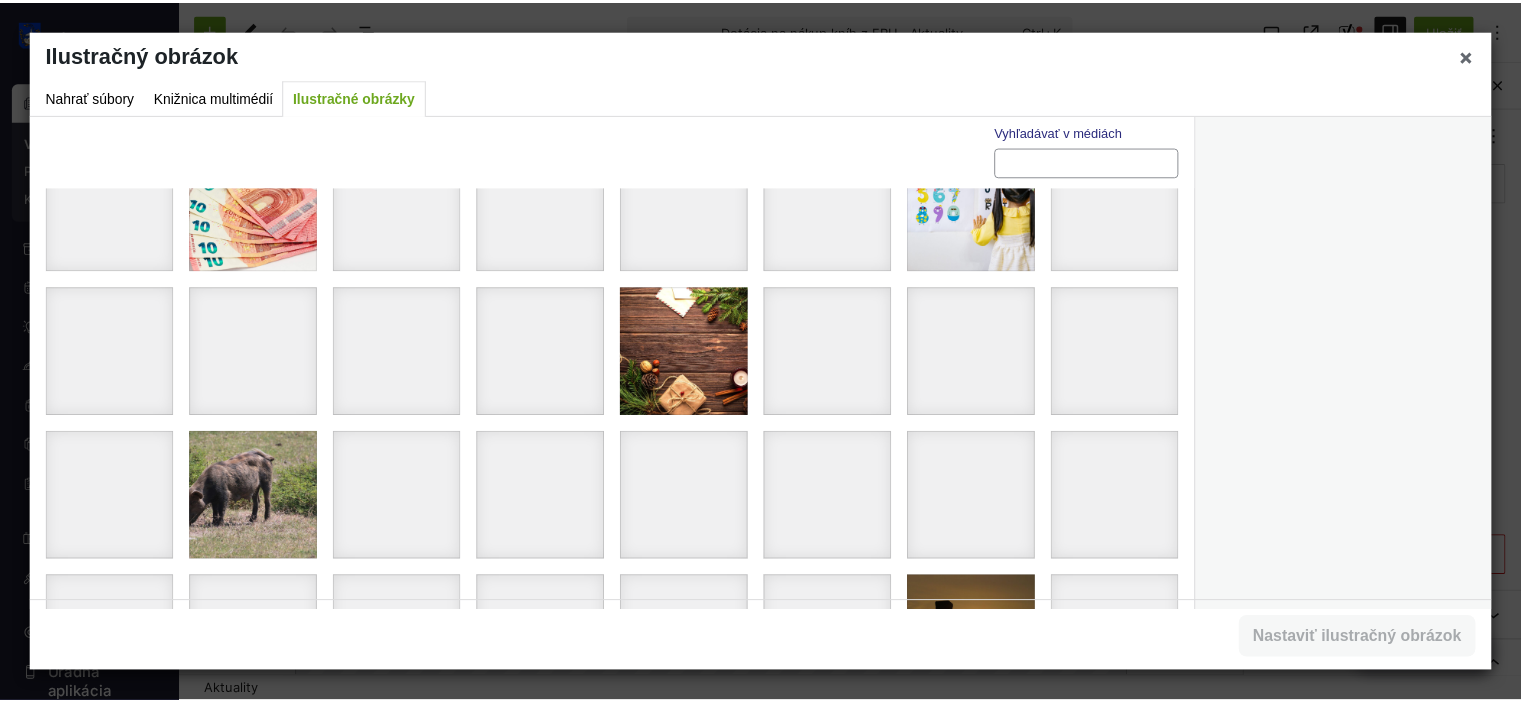 scroll, scrollTop: 100, scrollLeft: 0, axis: vertical 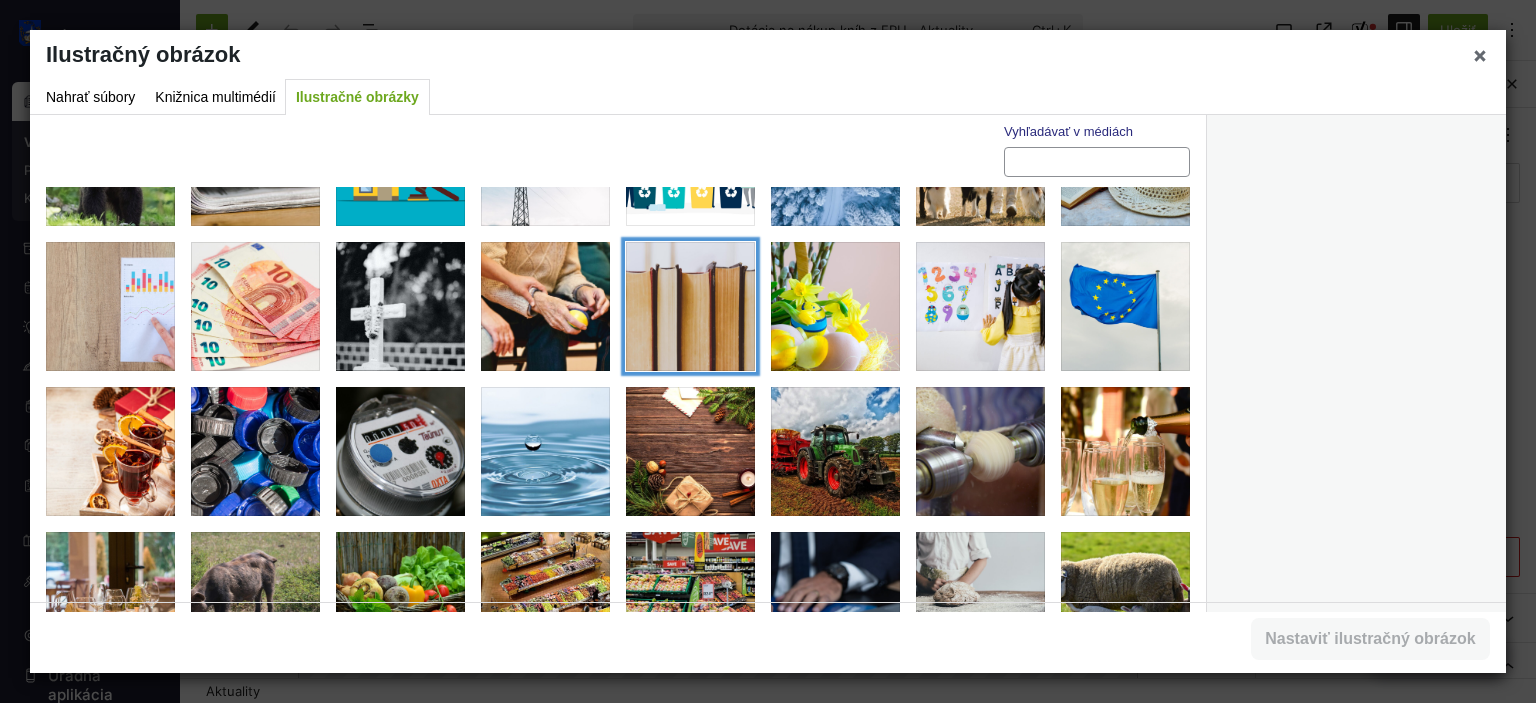 click at bounding box center (690, 306) 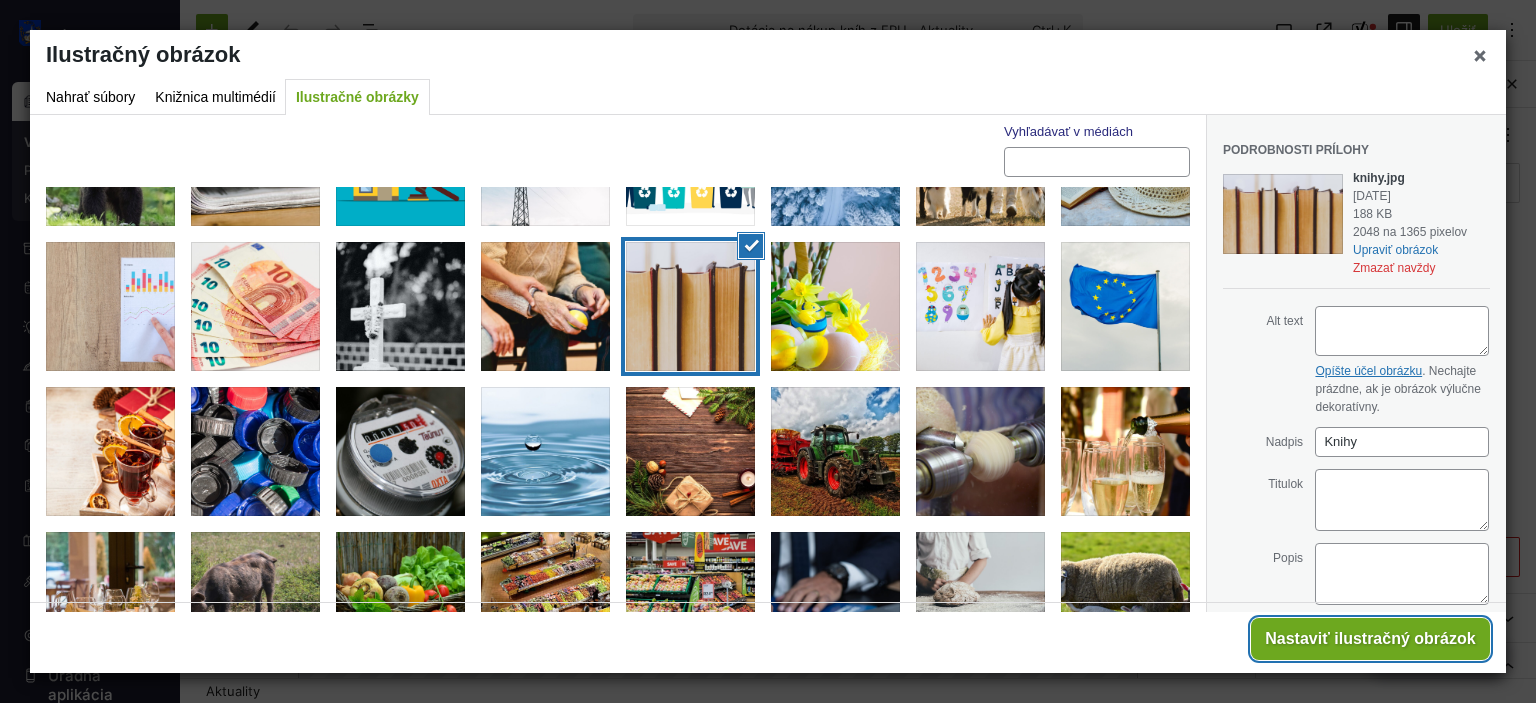 click on "Nastaviť ilustračný obrázok" at bounding box center [1370, 639] 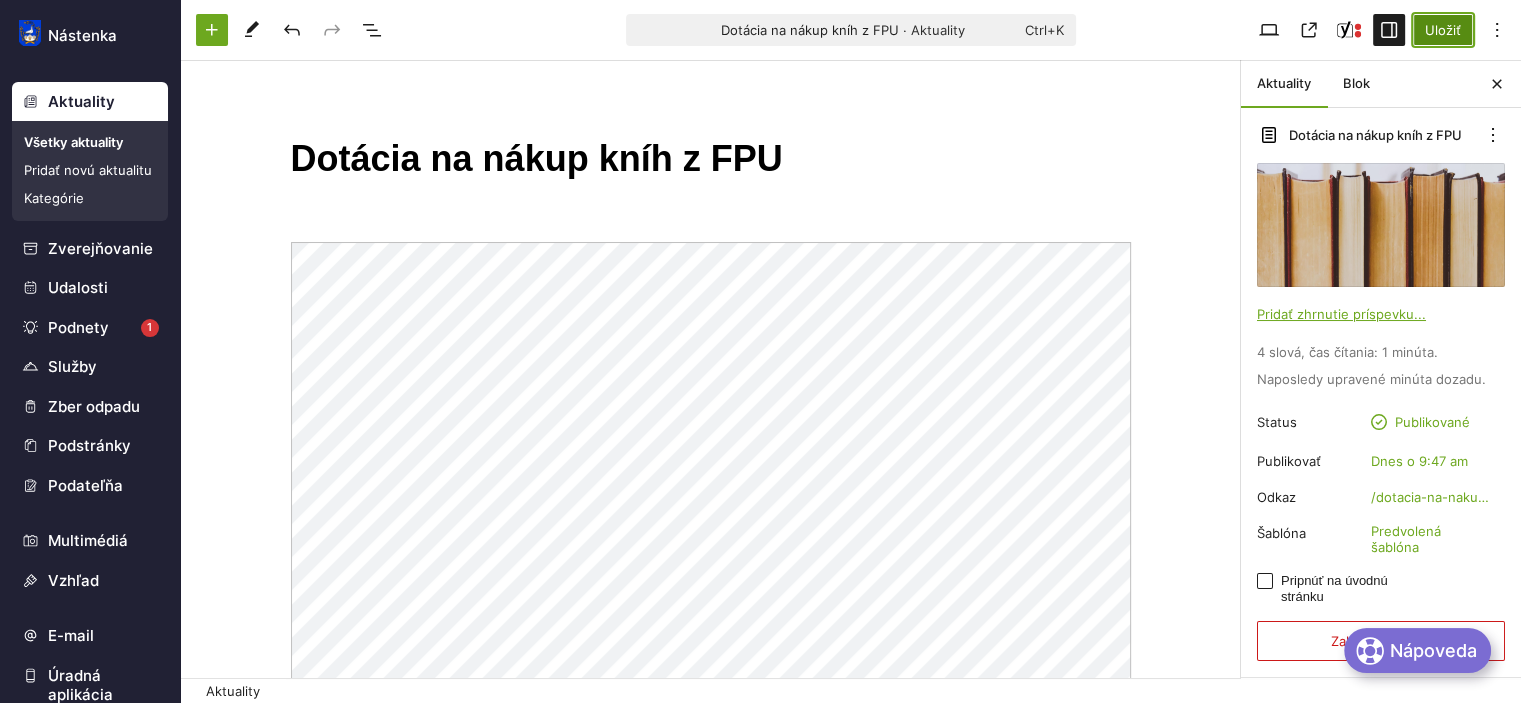click on "Uložiť" at bounding box center [1443, 30] 